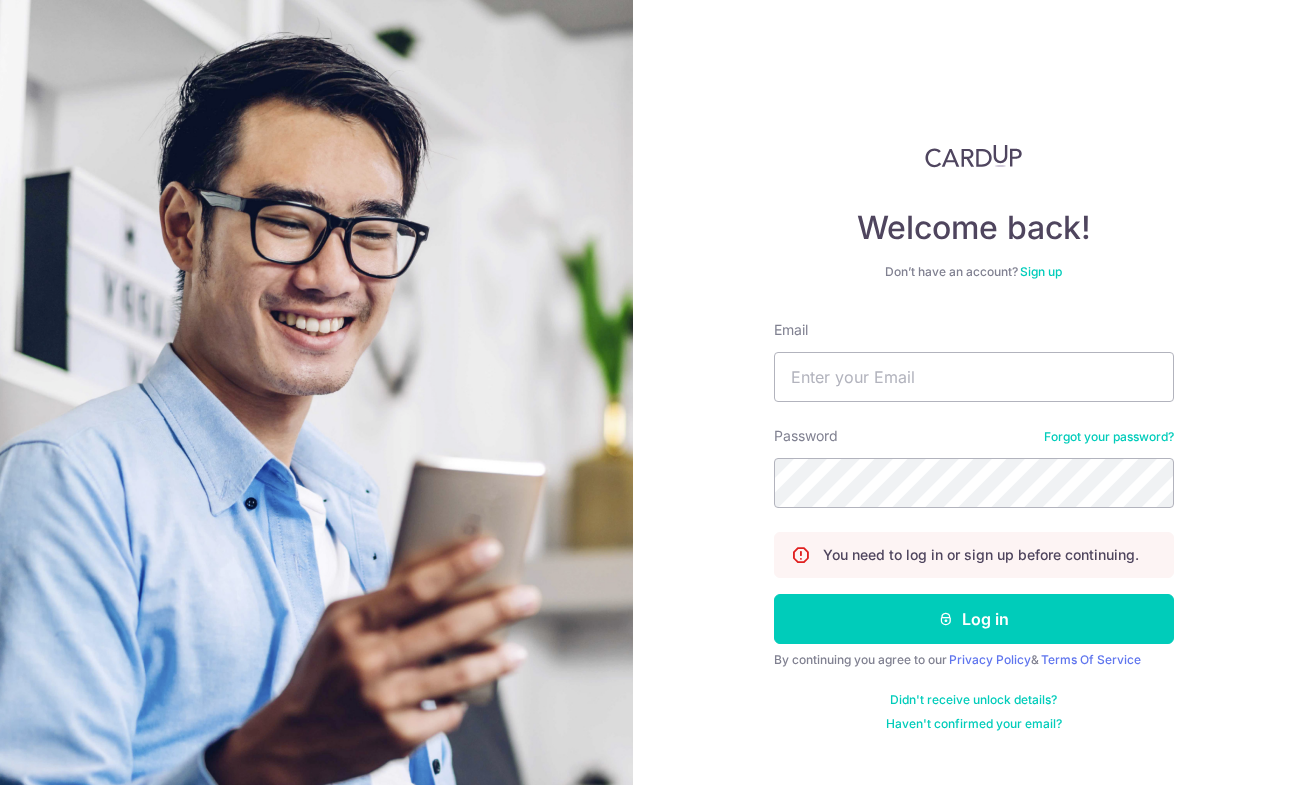 scroll, scrollTop: 0, scrollLeft: 0, axis: both 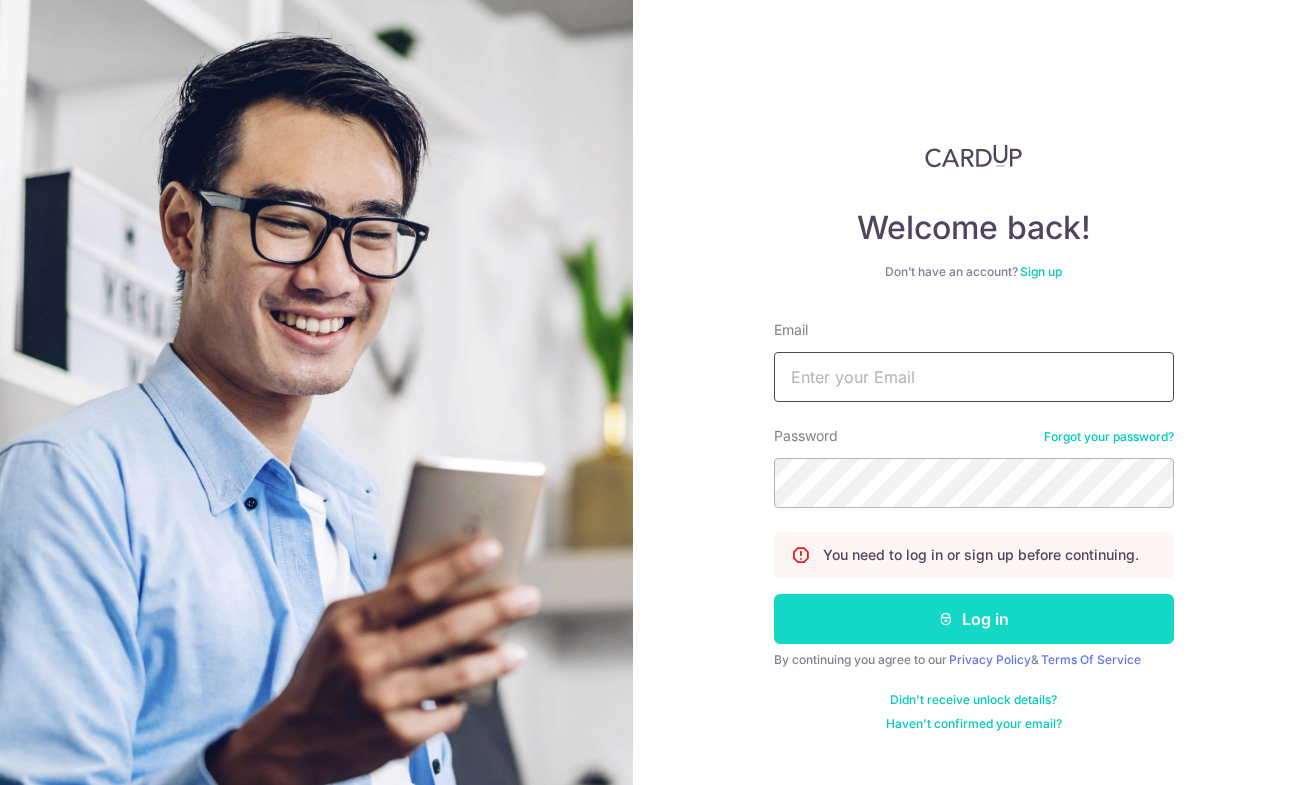 type on "yukoo52557@gmail.com" 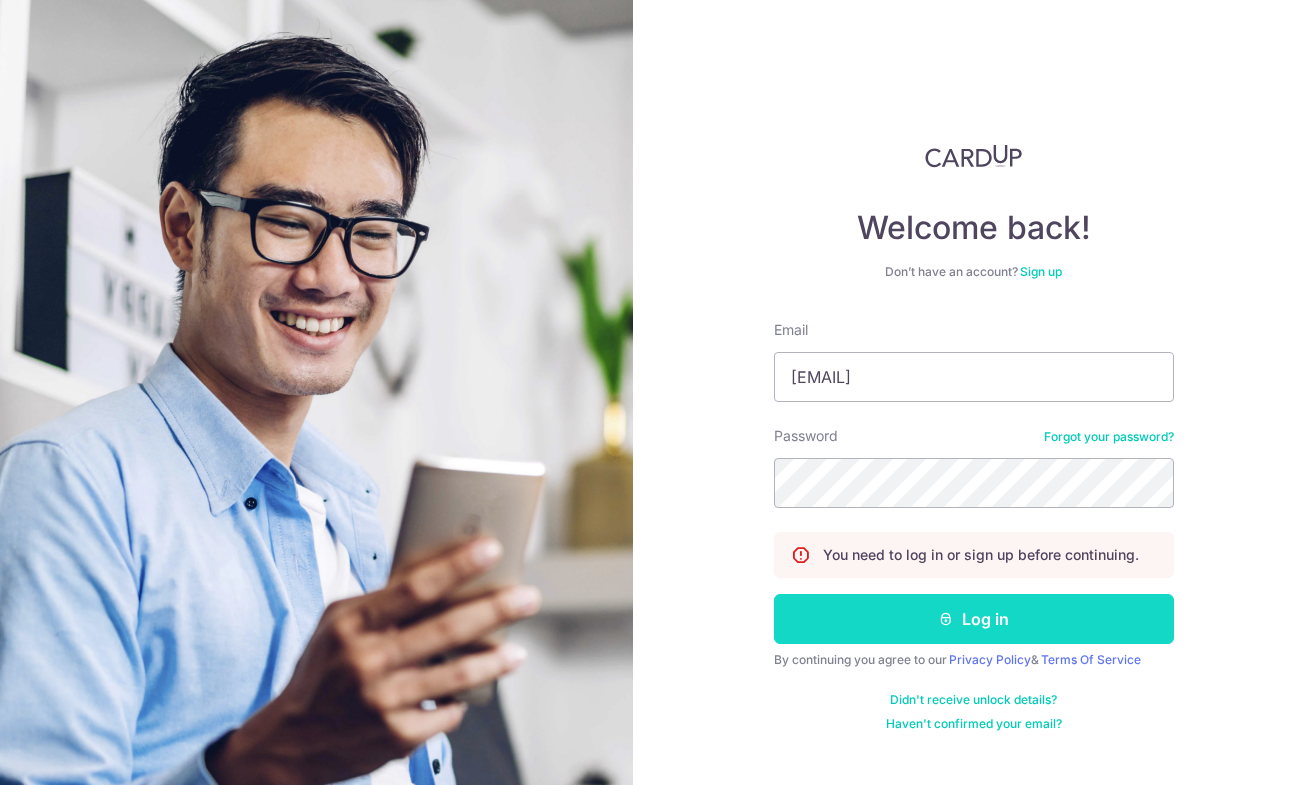 click on "Log in" at bounding box center [974, 619] 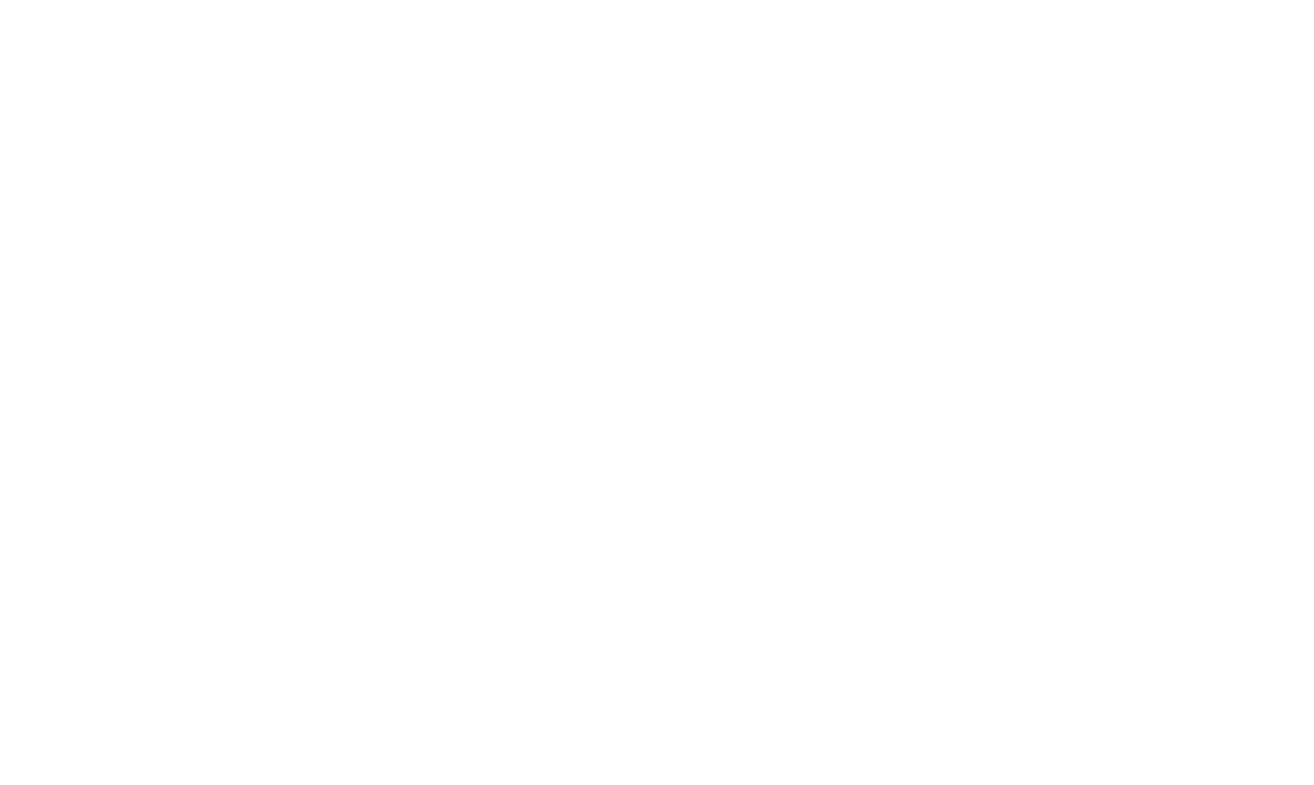 scroll, scrollTop: 0, scrollLeft: 0, axis: both 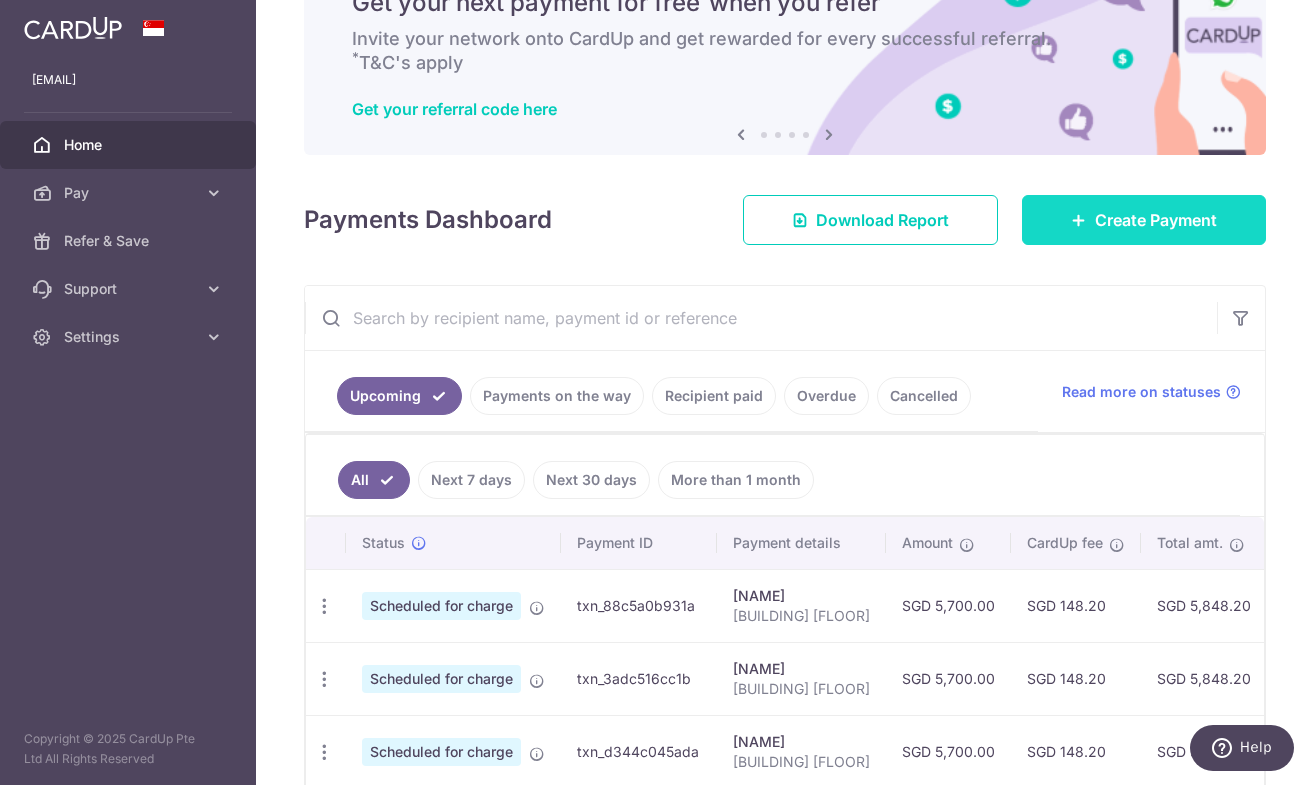 click on "Create Payment" at bounding box center [1144, 220] 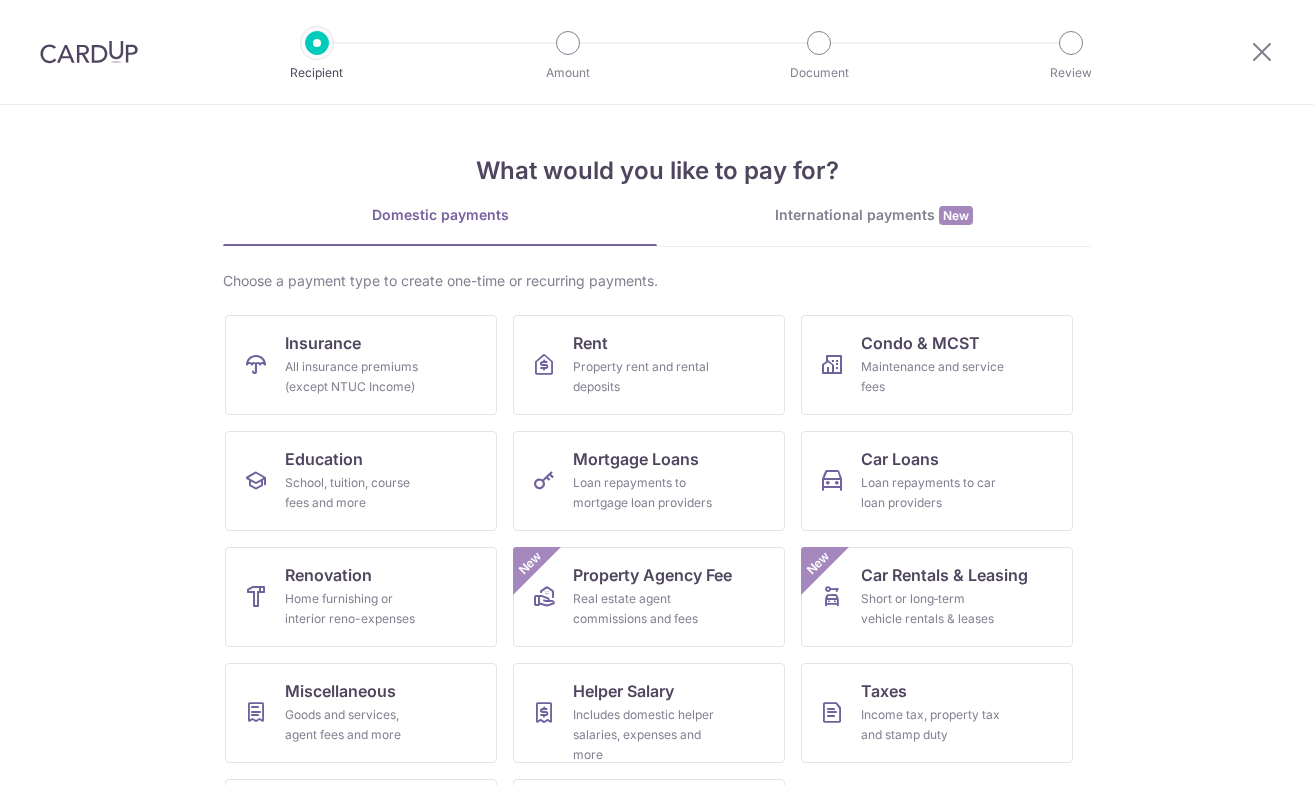 scroll, scrollTop: 0, scrollLeft: 0, axis: both 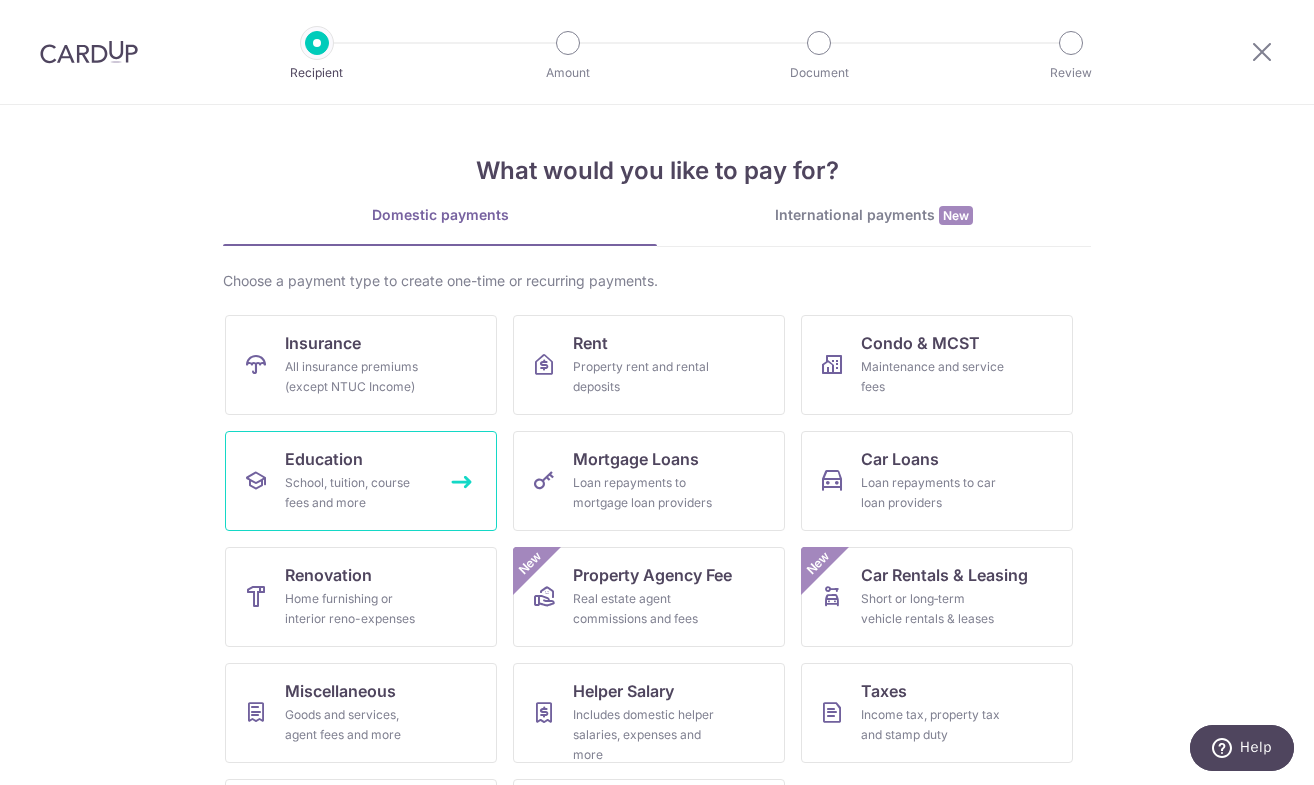 click on "School, tuition, course fees and more" at bounding box center [357, 493] 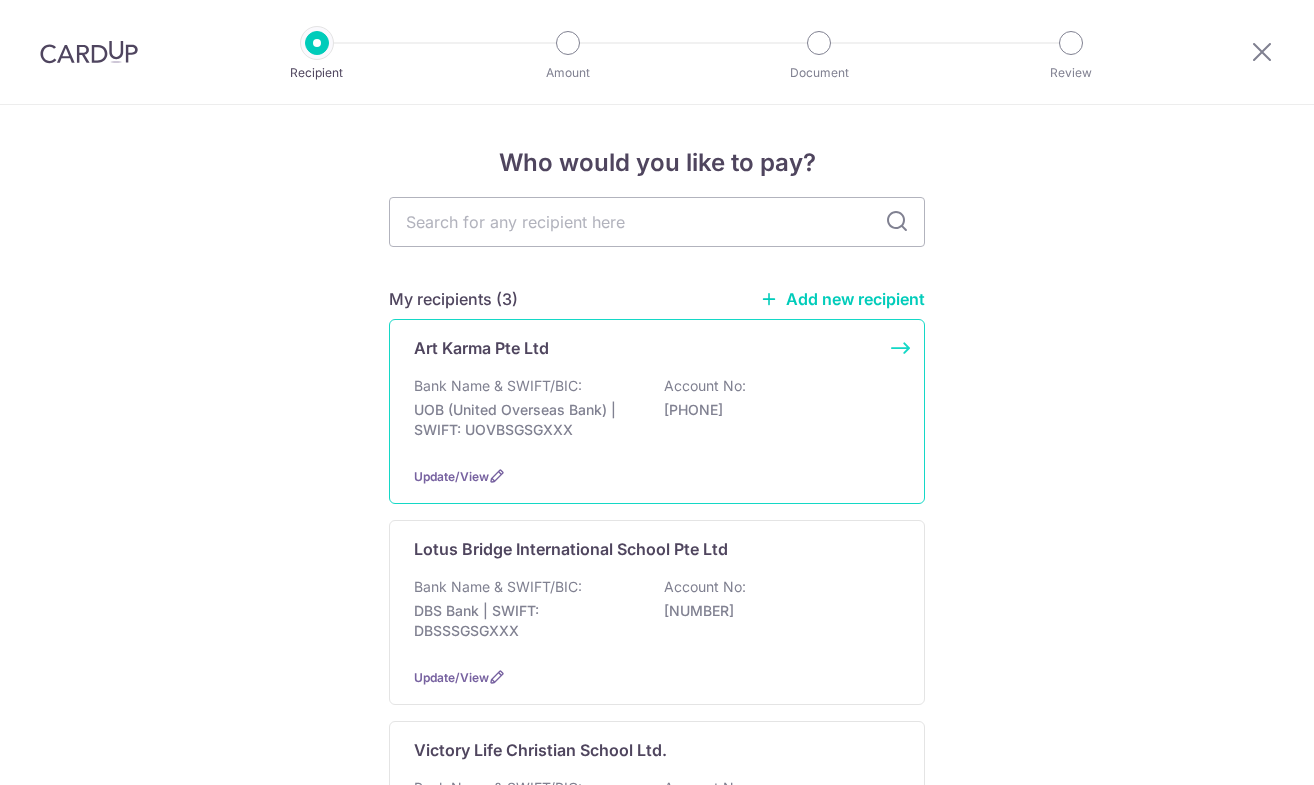 scroll, scrollTop: 0, scrollLeft: 0, axis: both 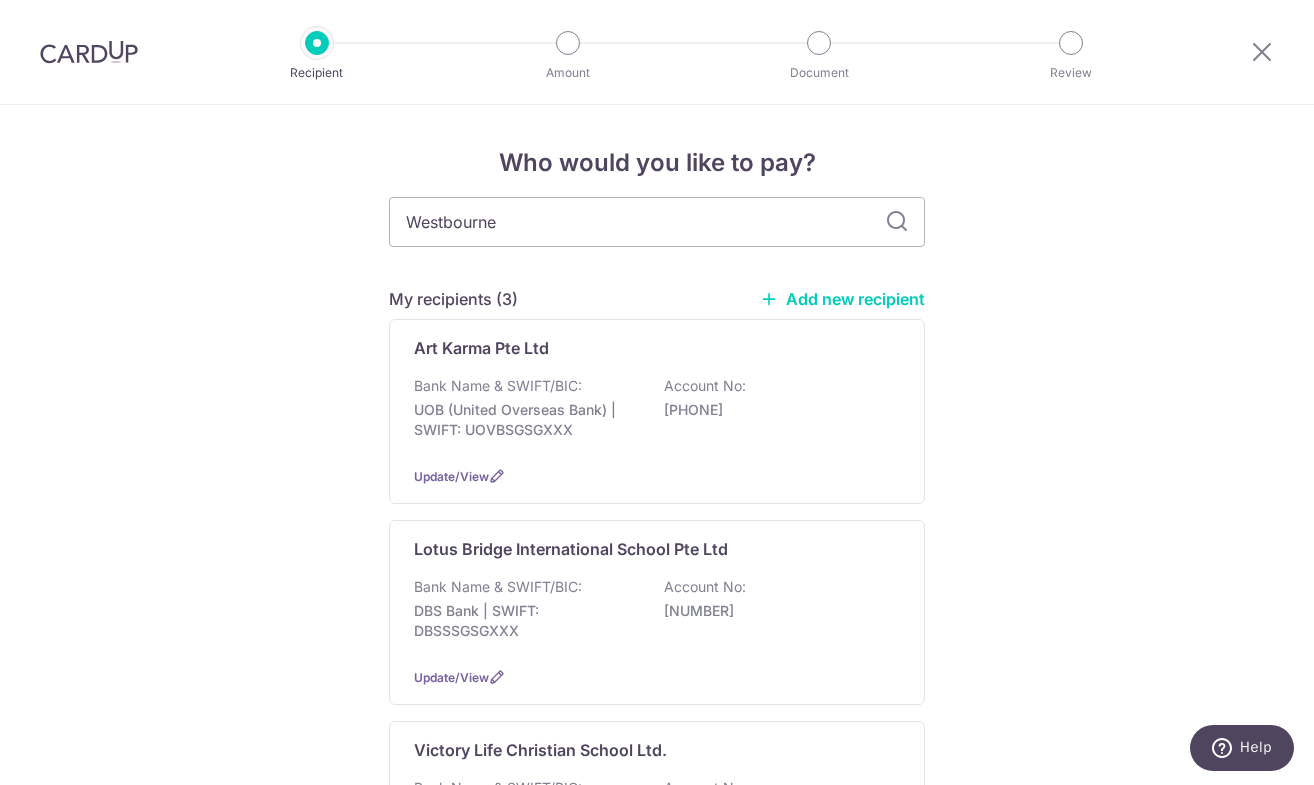 type on "Westbourne" 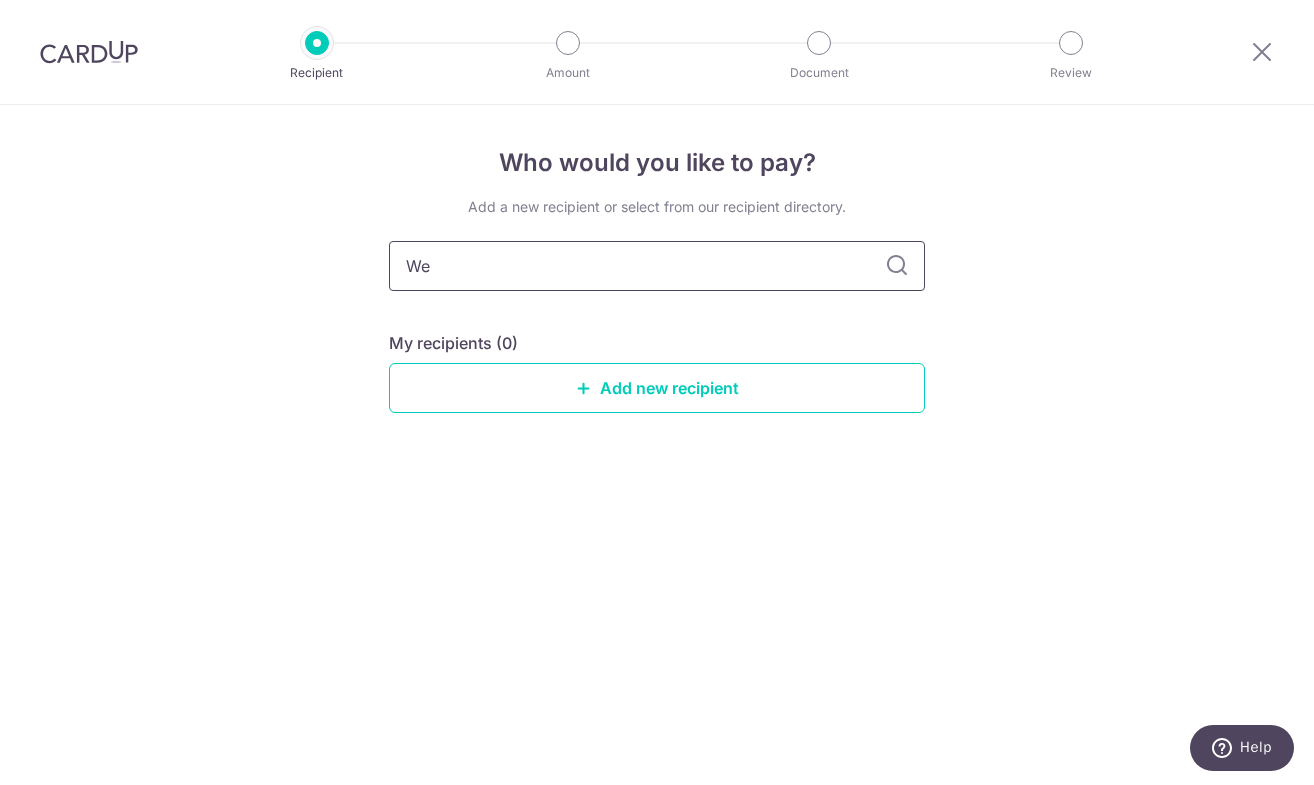 type on "W" 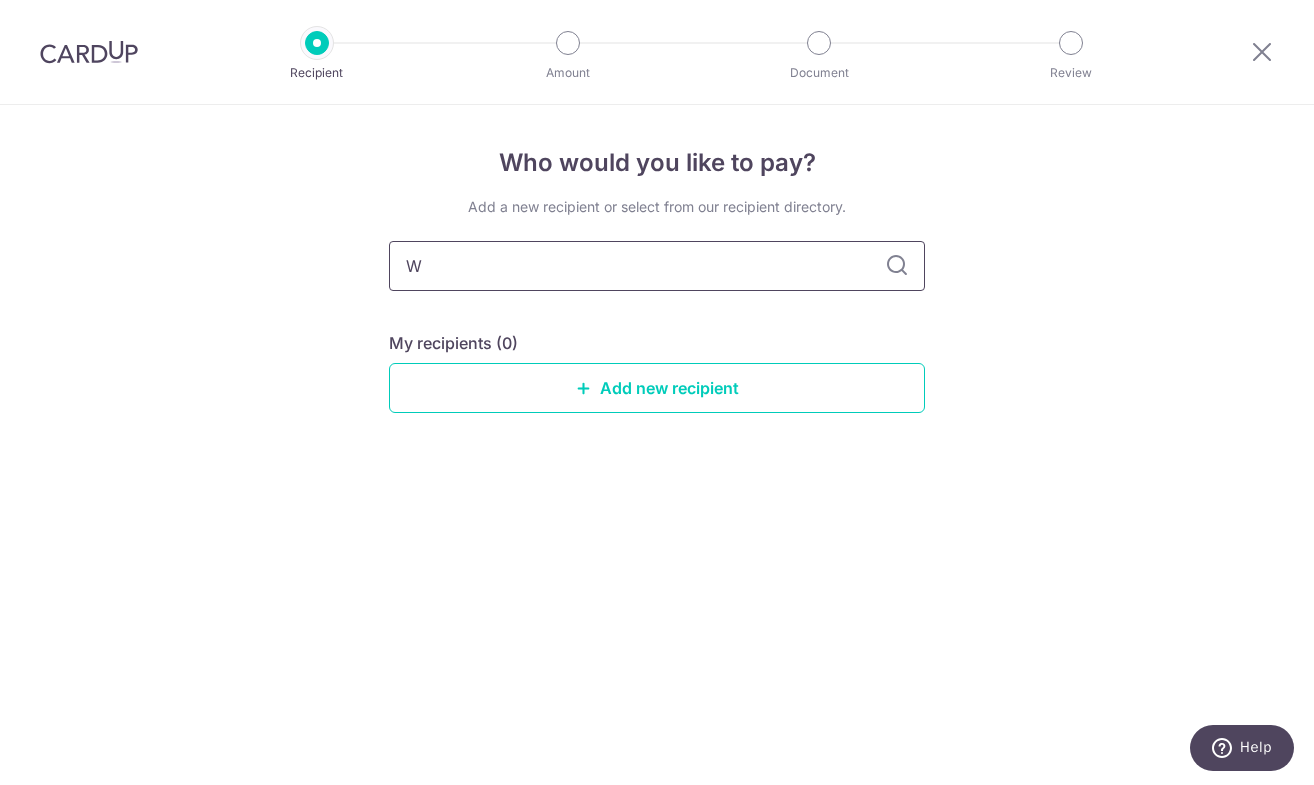 type 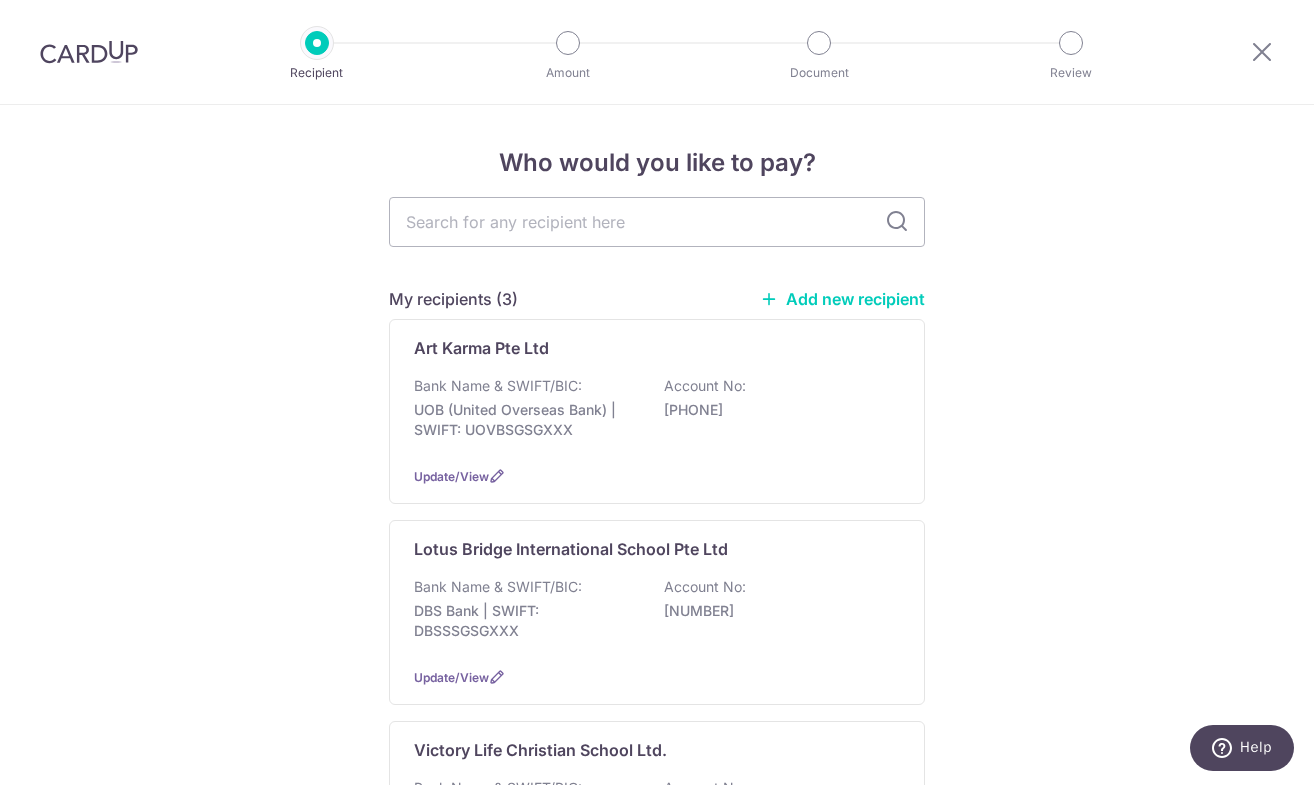 click on "Add new recipient" at bounding box center (842, 299) 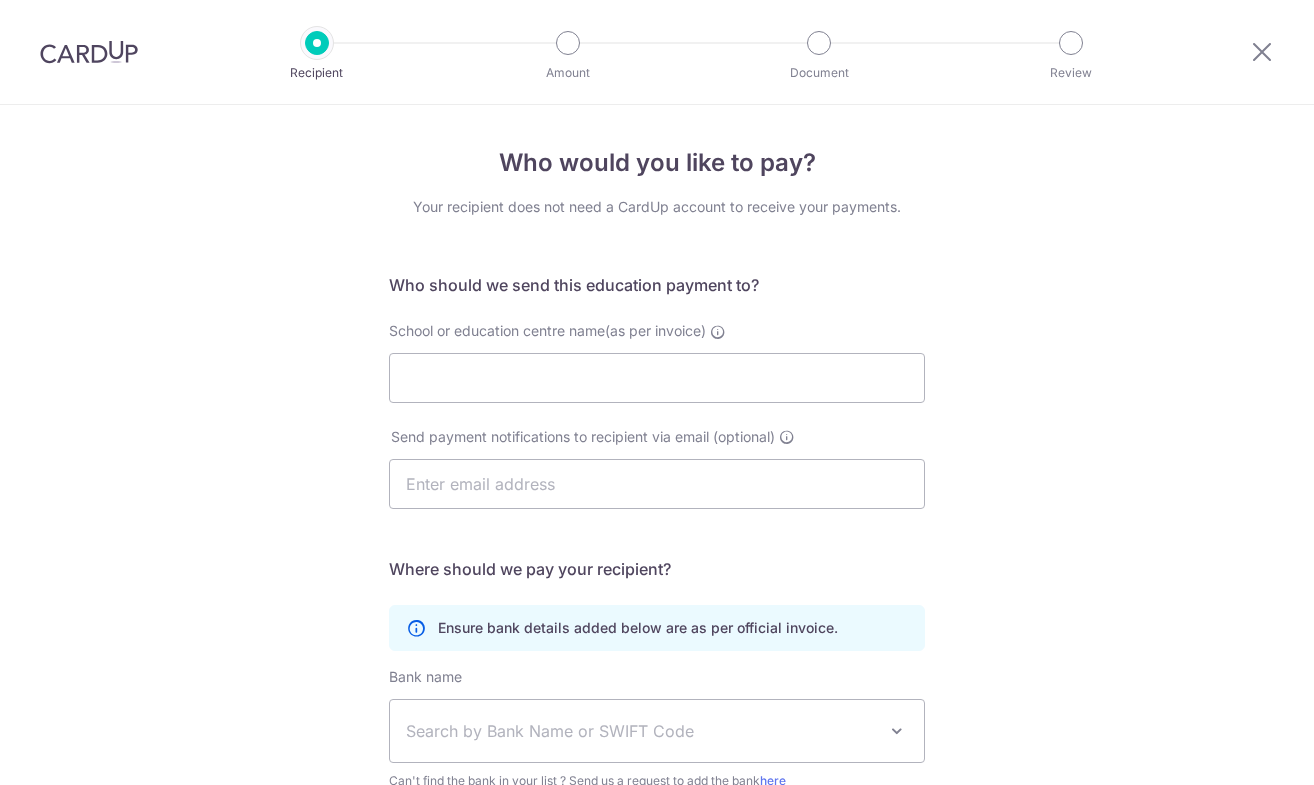 scroll, scrollTop: 0, scrollLeft: 0, axis: both 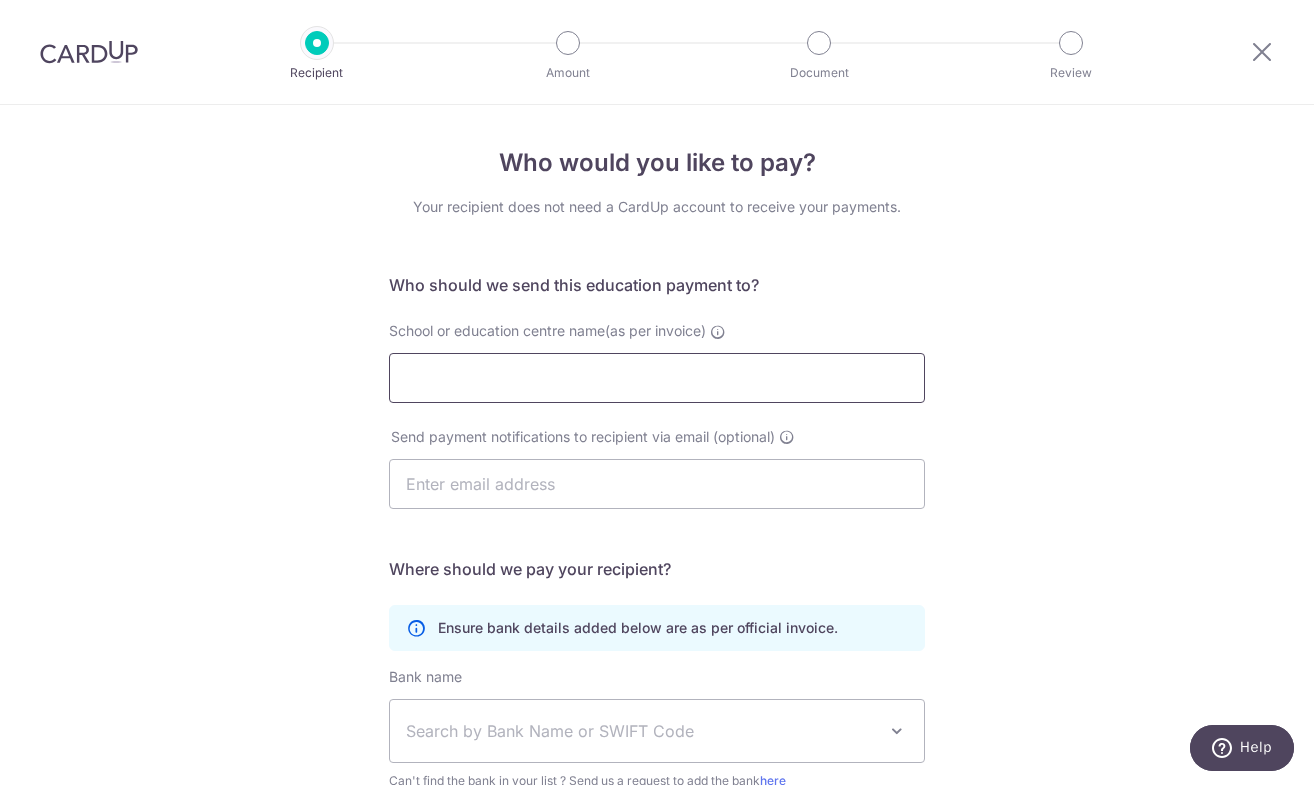 click on "School or education centre name(as per invoice)" at bounding box center (657, 378) 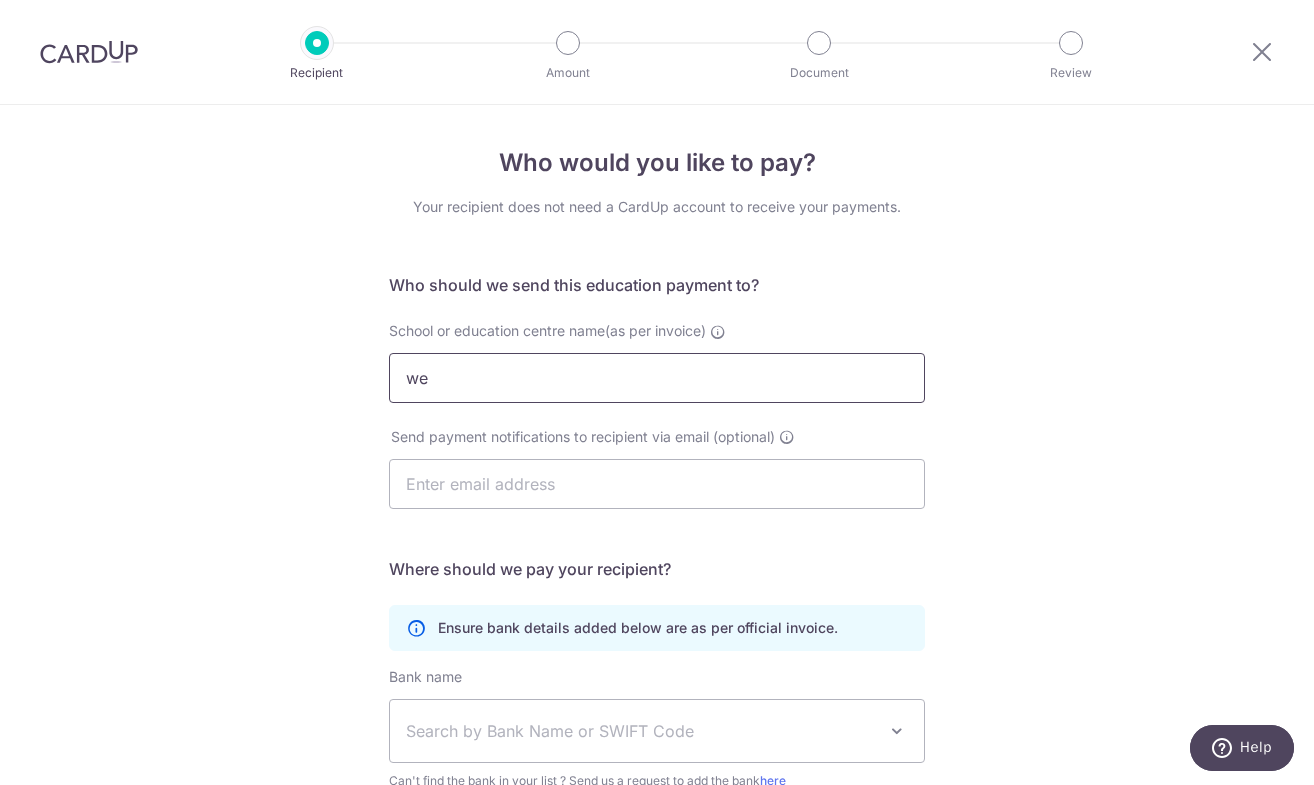 type on "w" 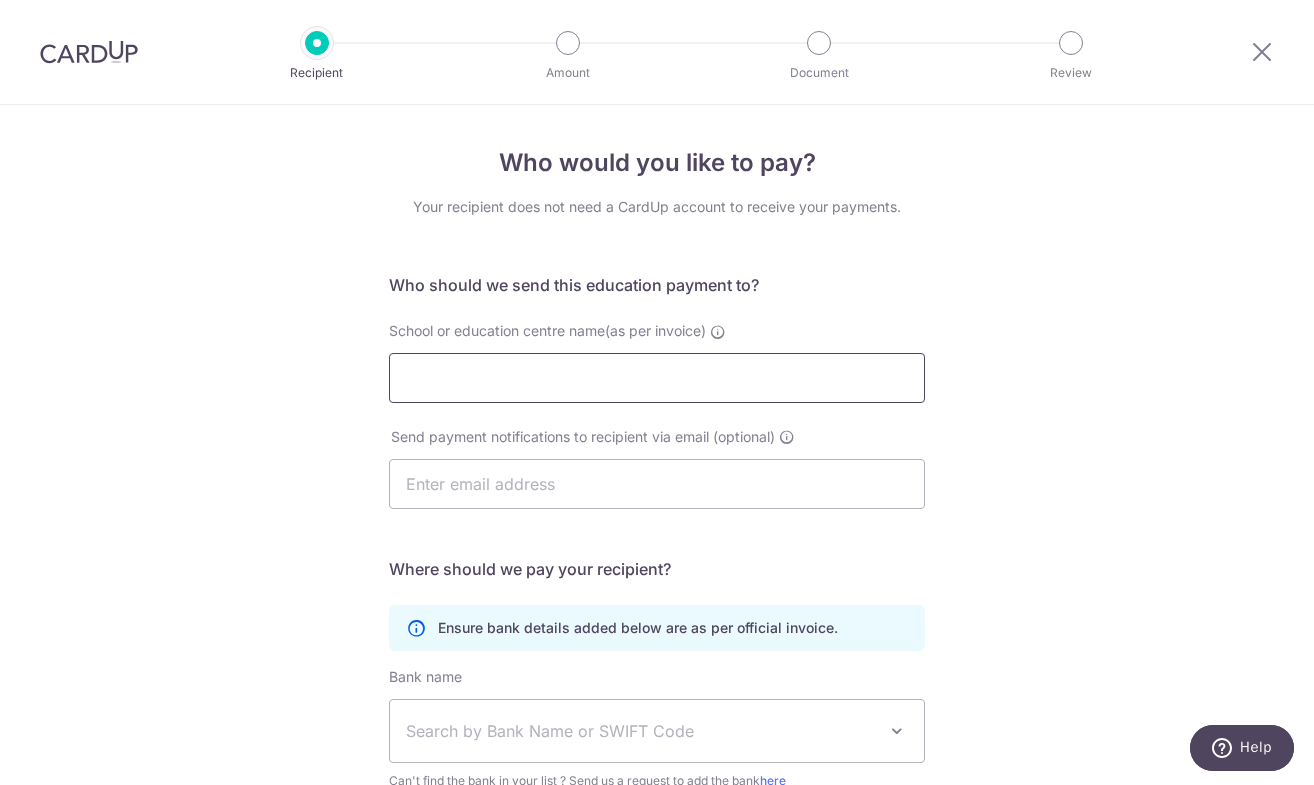 type on "E" 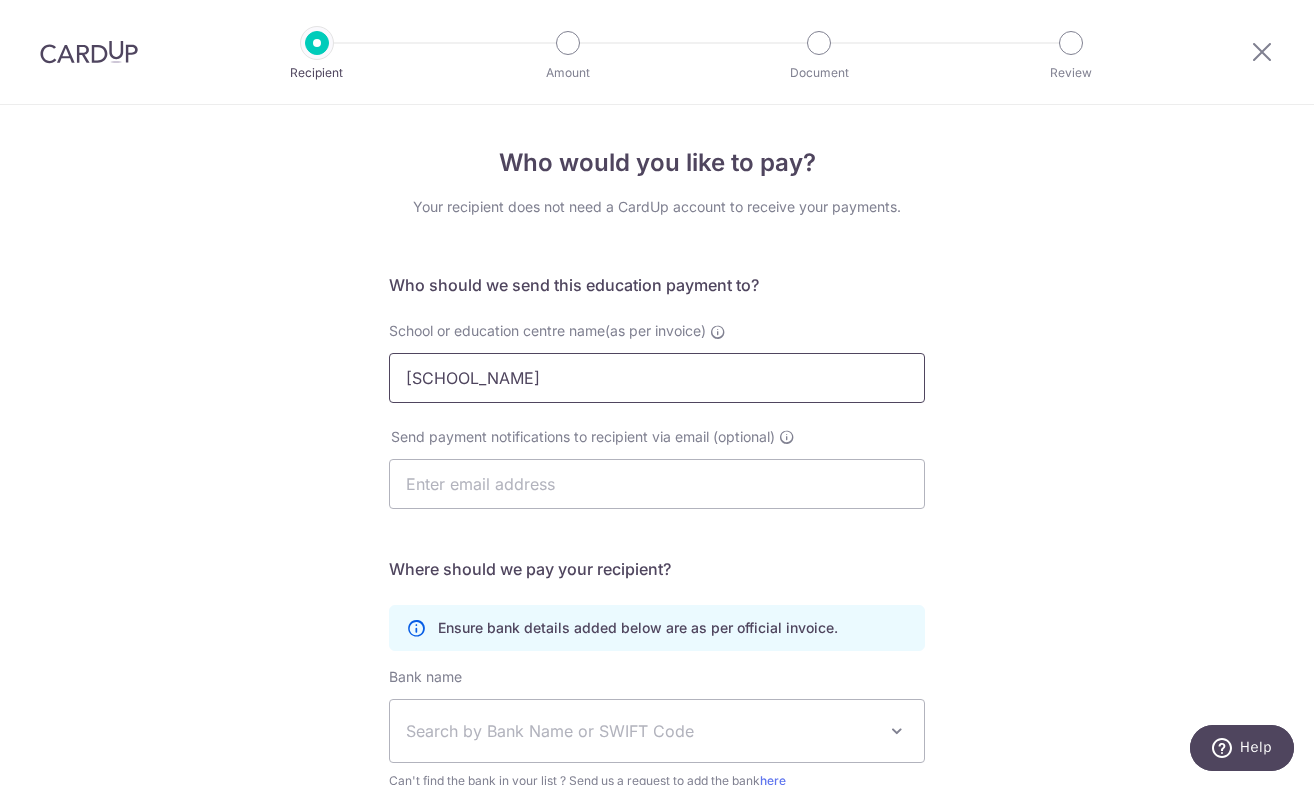 drag, startPoint x: 568, startPoint y: 391, endPoint x: 315, endPoint y: 367, distance: 254.13579 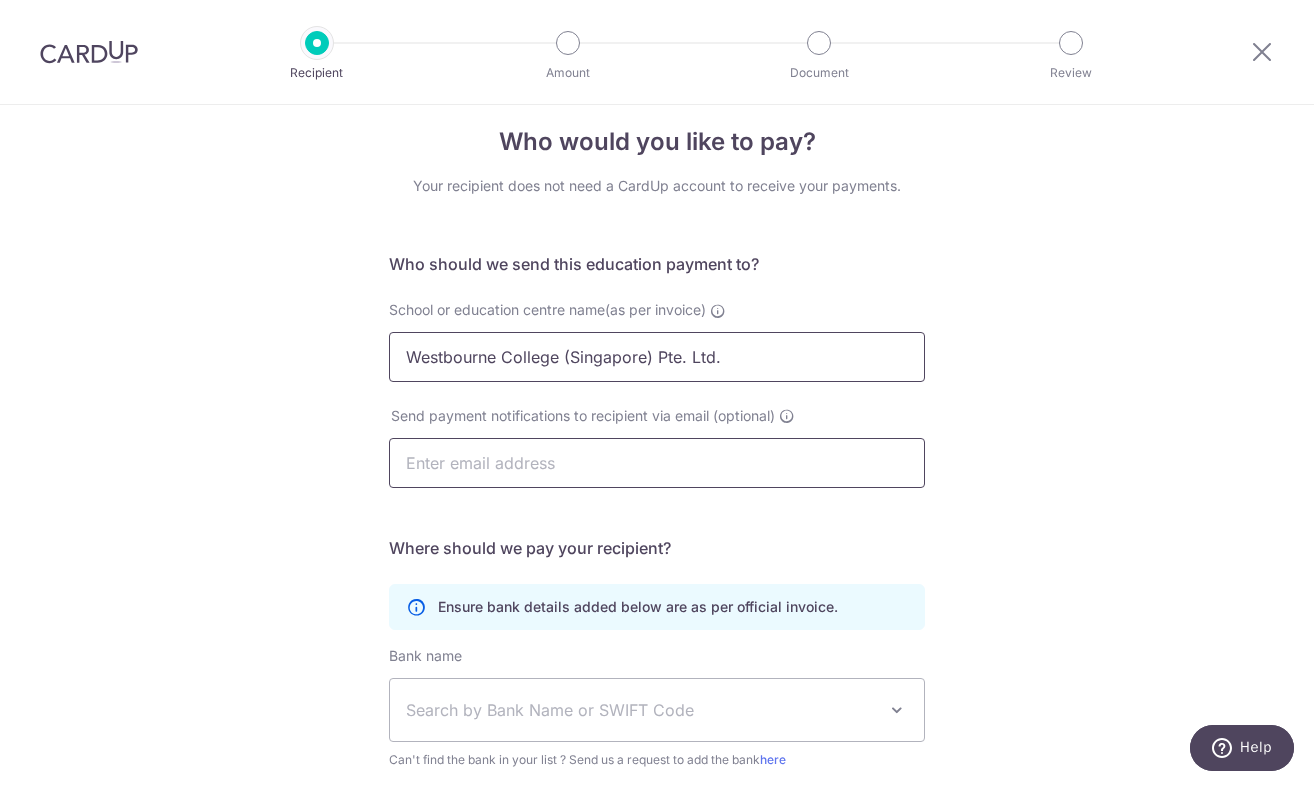 scroll, scrollTop: 13, scrollLeft: 0, axis: vertical 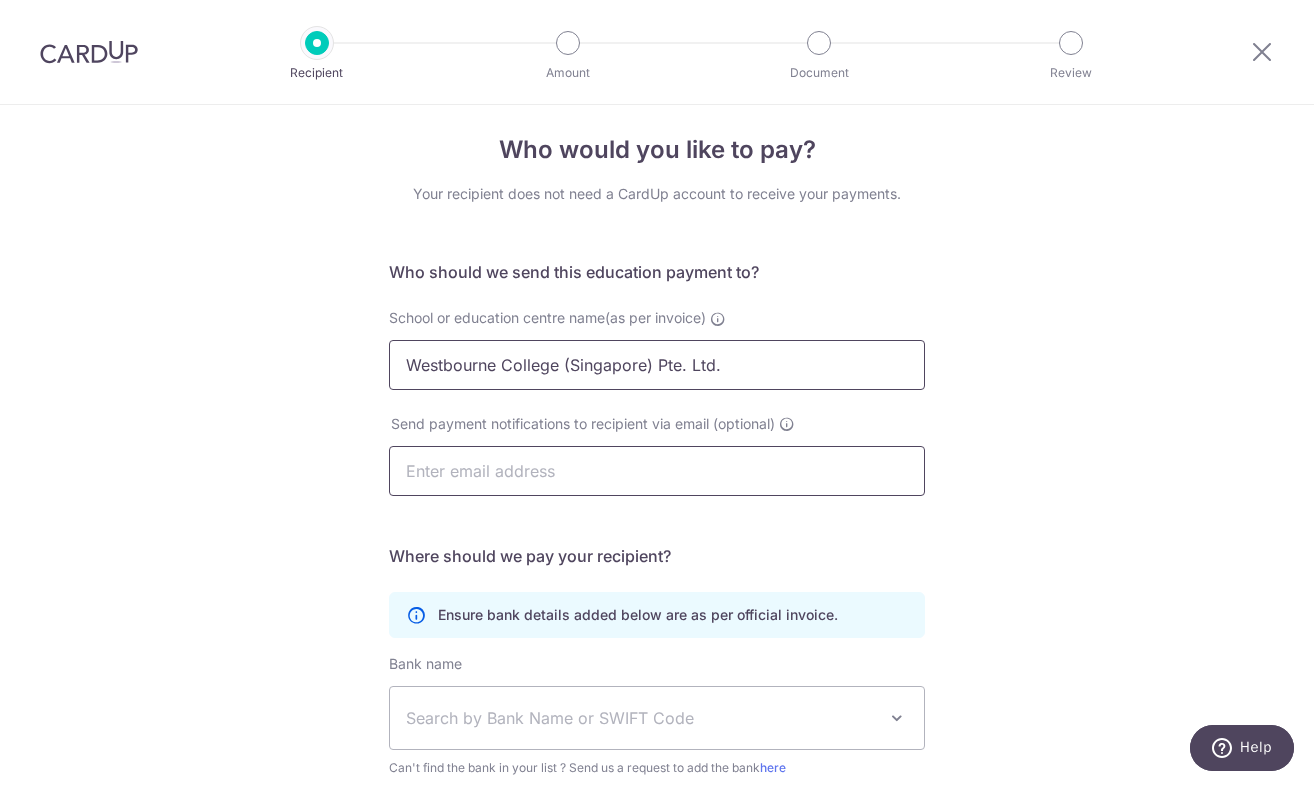 type on "Westbourne College (Singapore) Pte. Ltd." 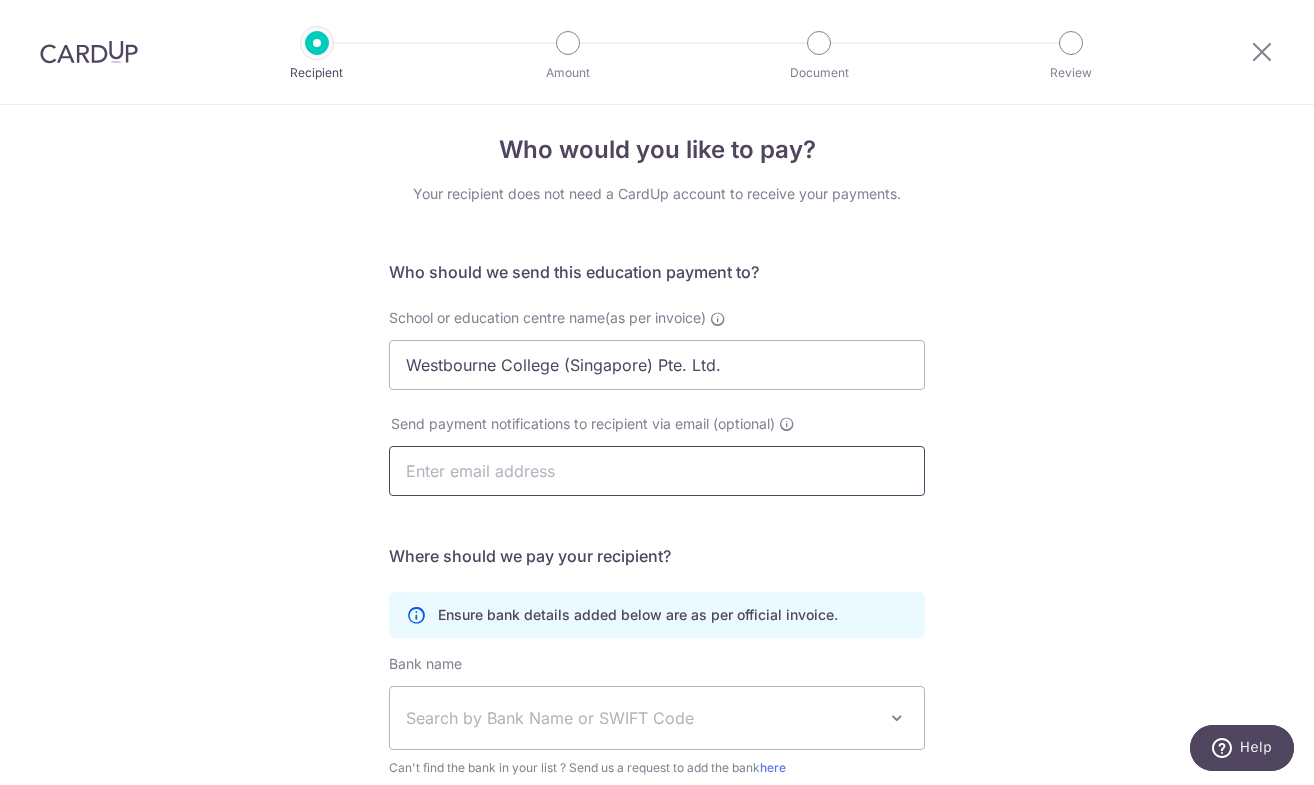 click at bounding box center [657, 471] 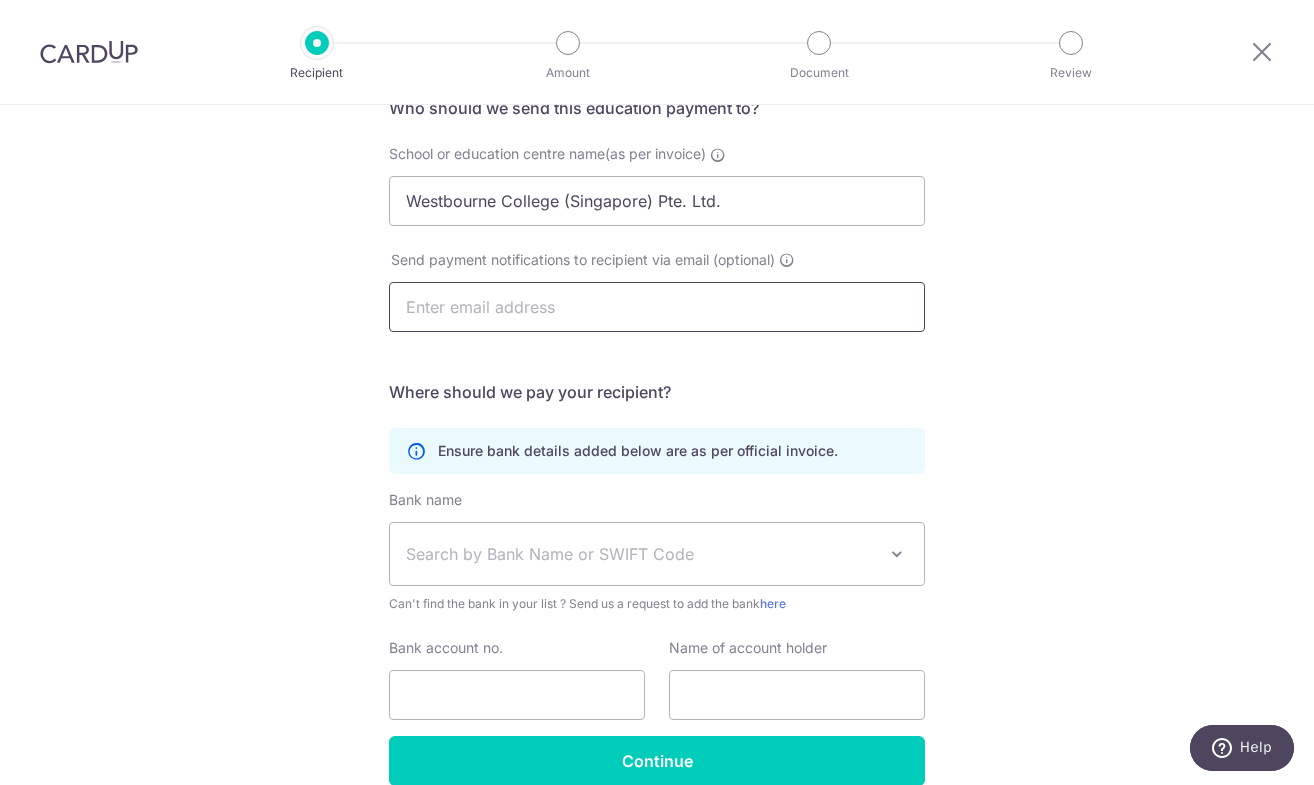 scroll, scrollTop: 272, scrollLeft: 0, axis: vertical 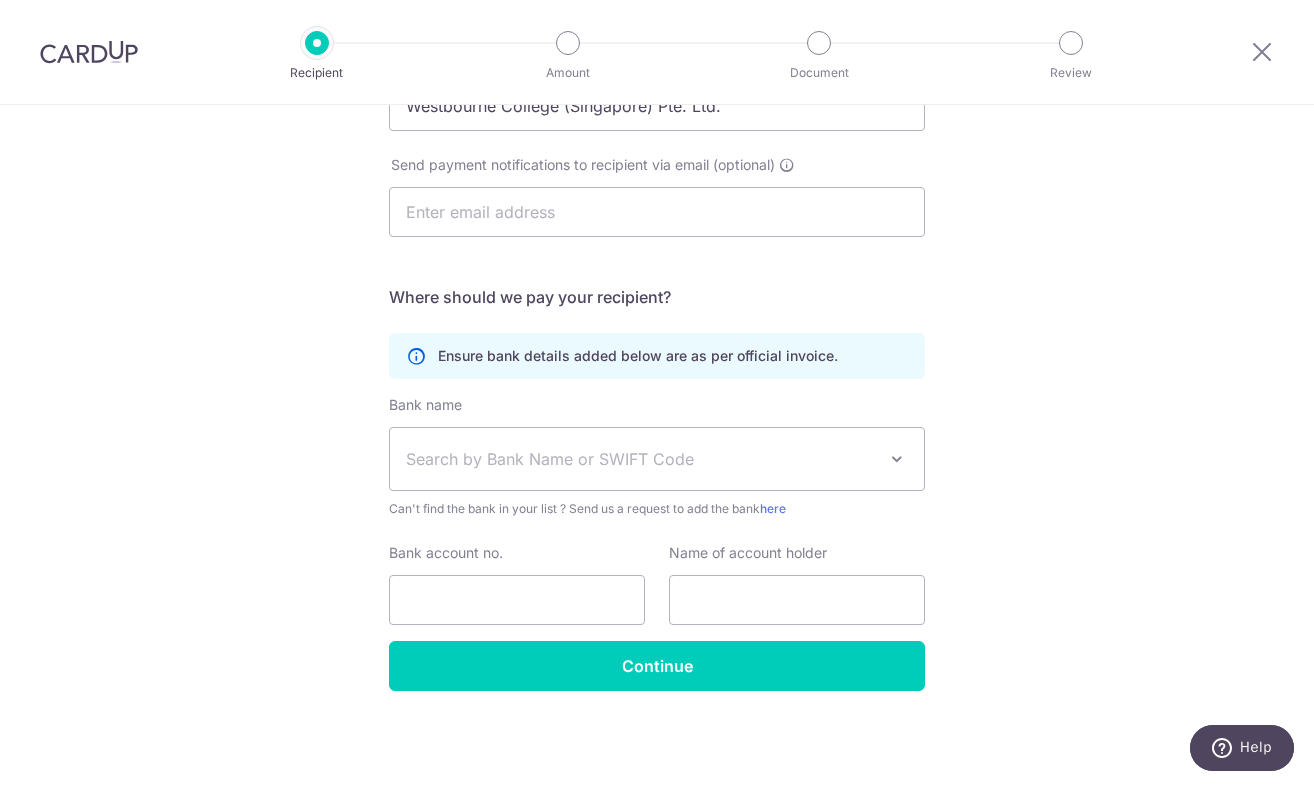 click on "Search by Bank Name or SWIFT Code" at bounding box center [641, 459] 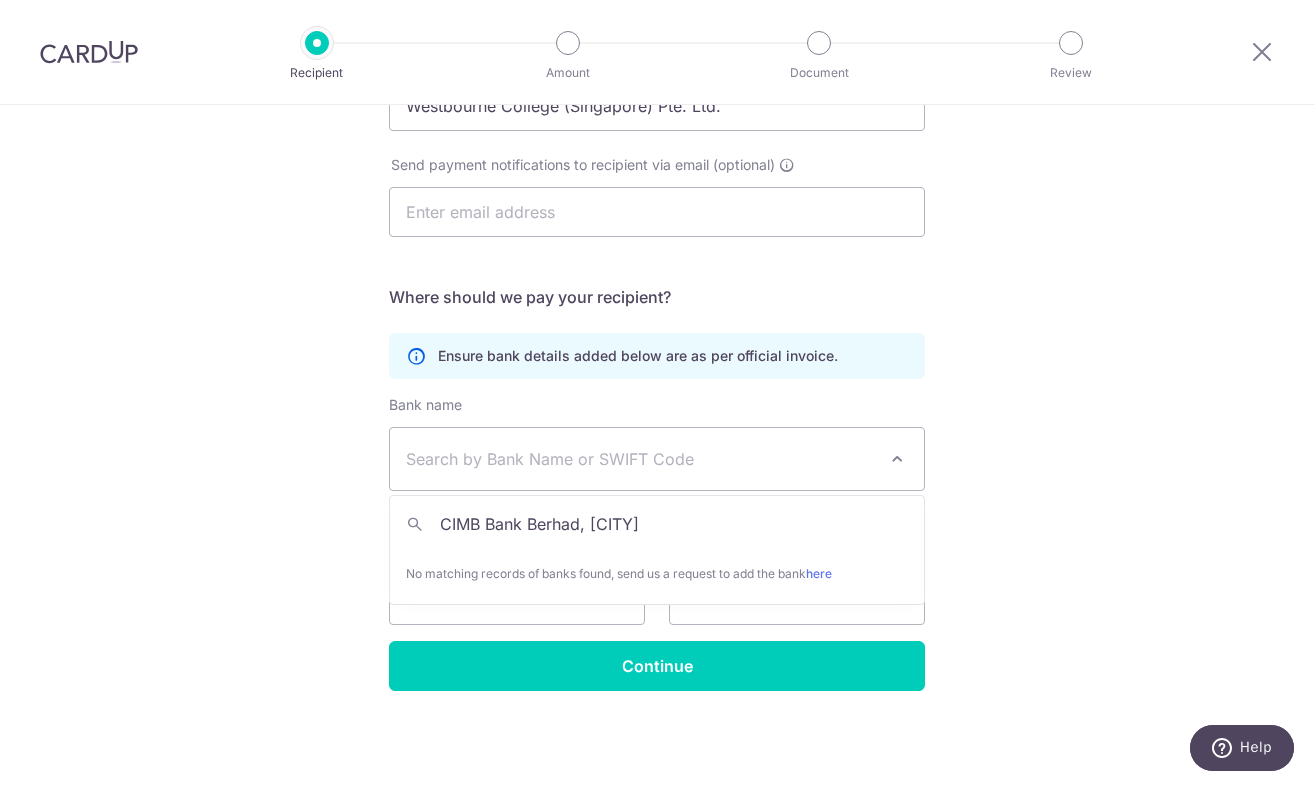drag, startPoint x: 578, startPoint y: 526, endPoint x: 696, endPoint y: 524, distance: 118.016945 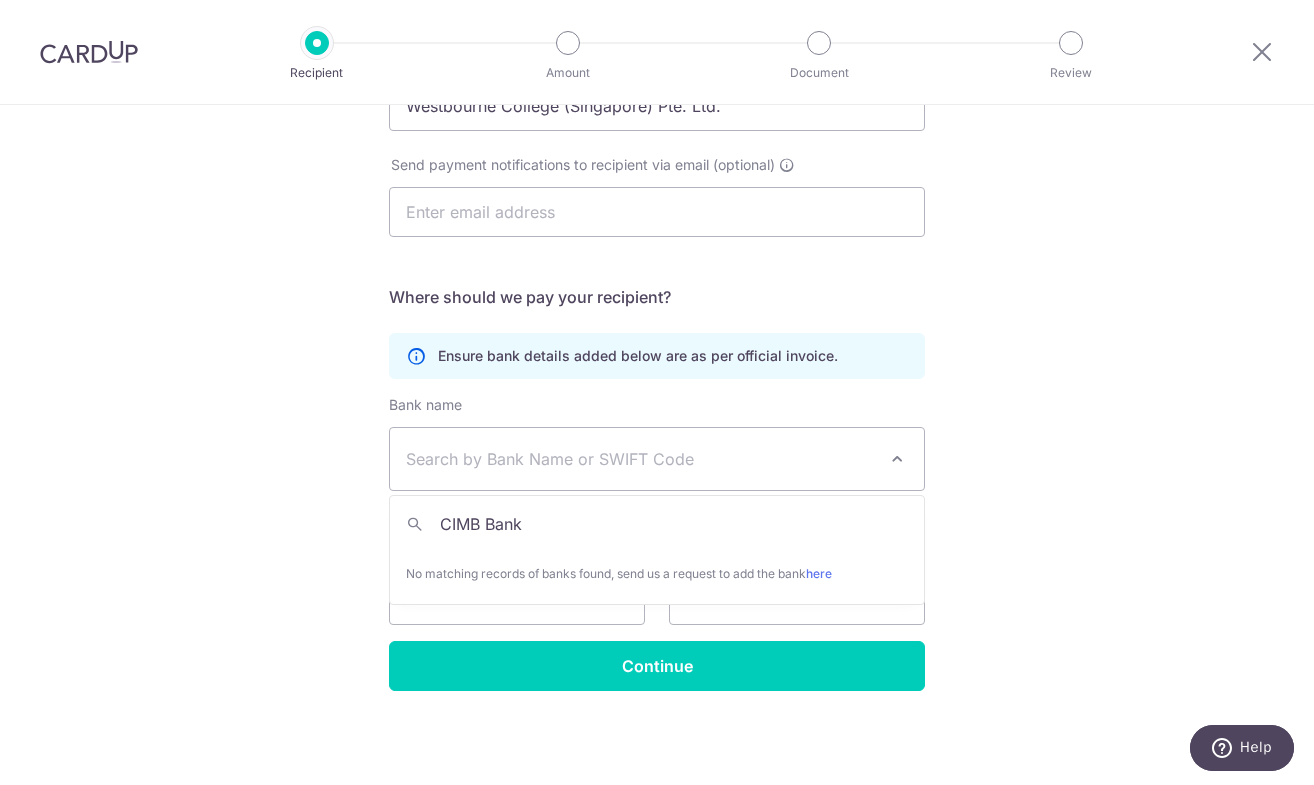 type on "CIMB Bank" 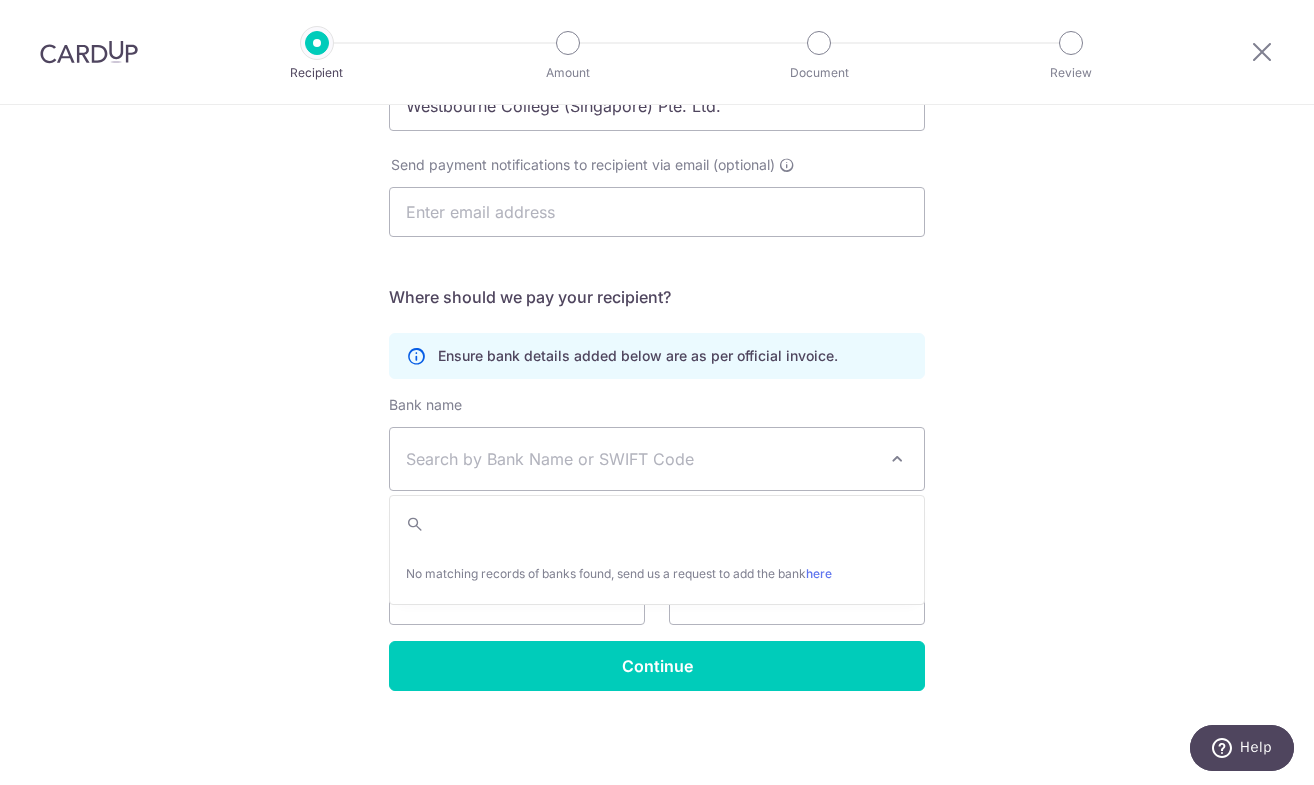 click on "Search by Bank Name or SWIFT Code" at bounding box center [657, 459] 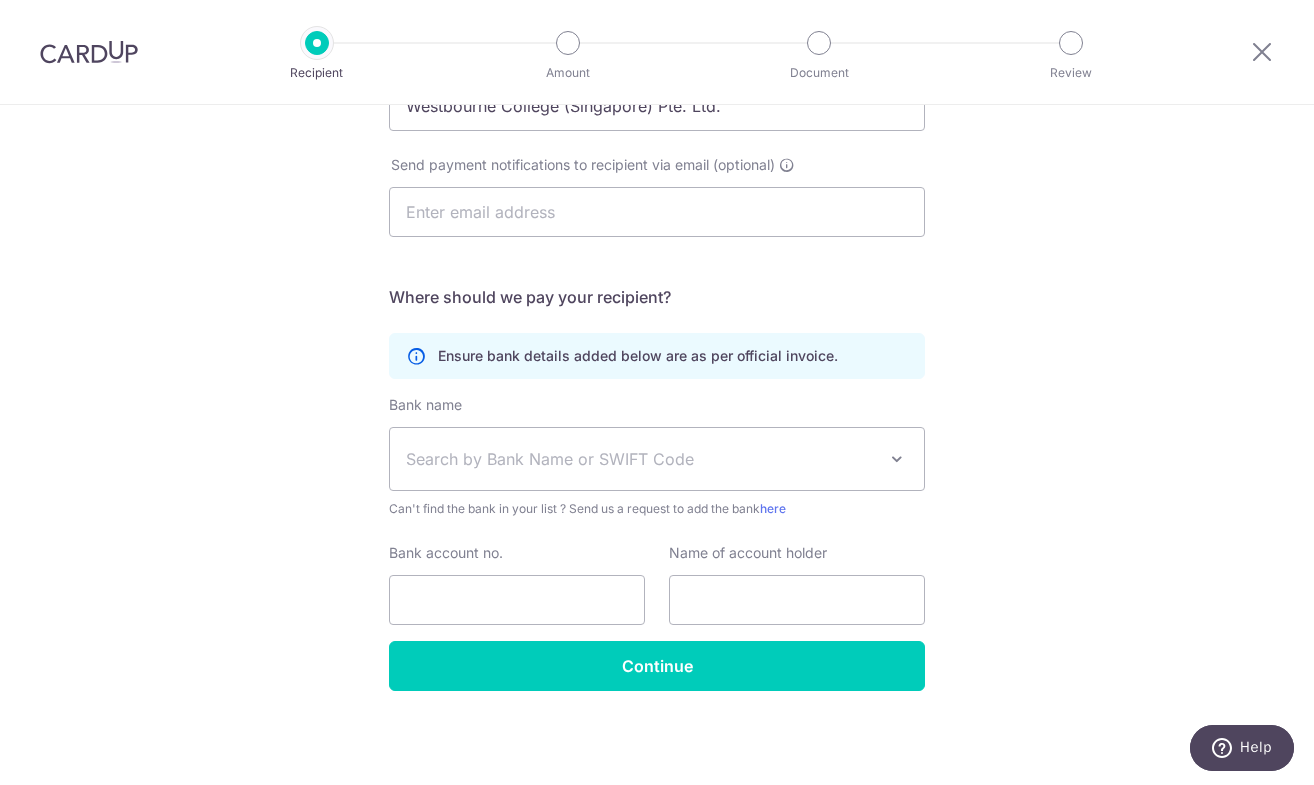 click on "Search by Bank Name or SWIFT Code" at bounding box center [641, 459] 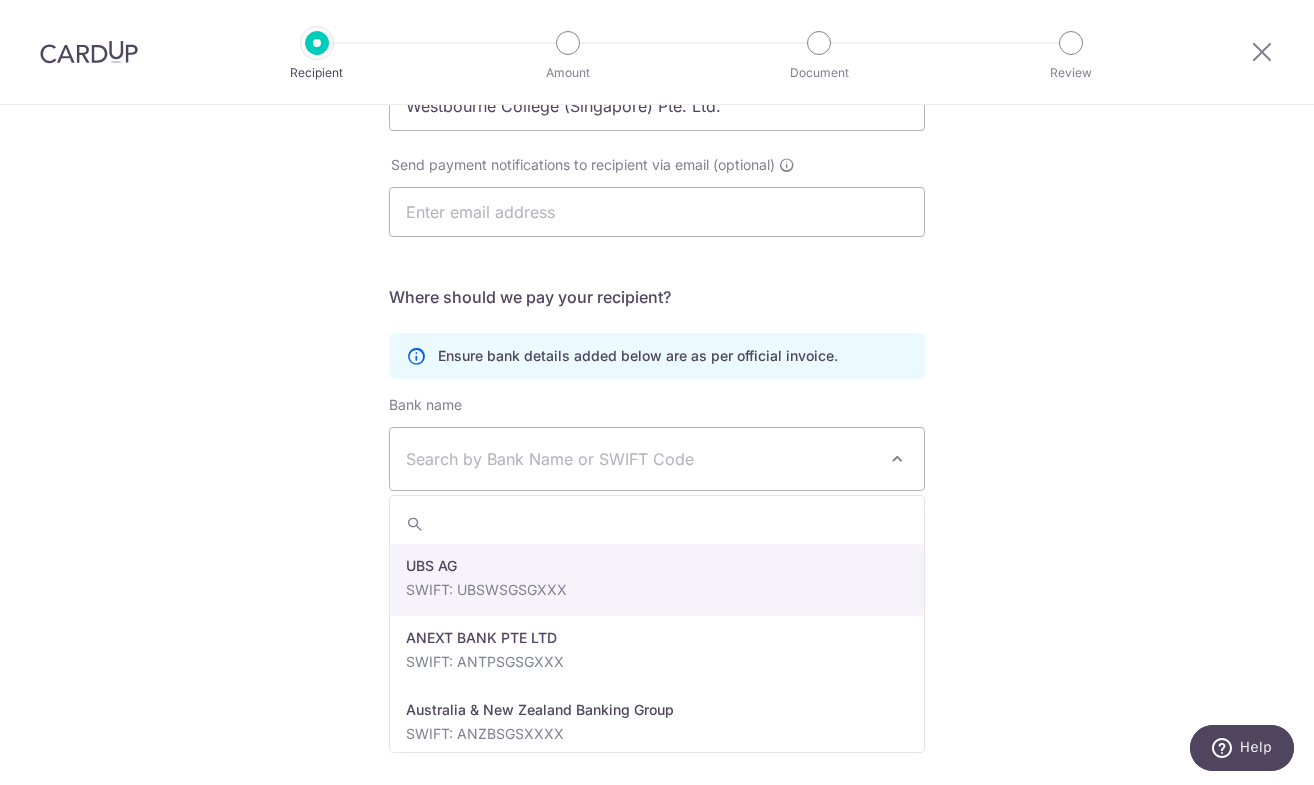 type on "c" 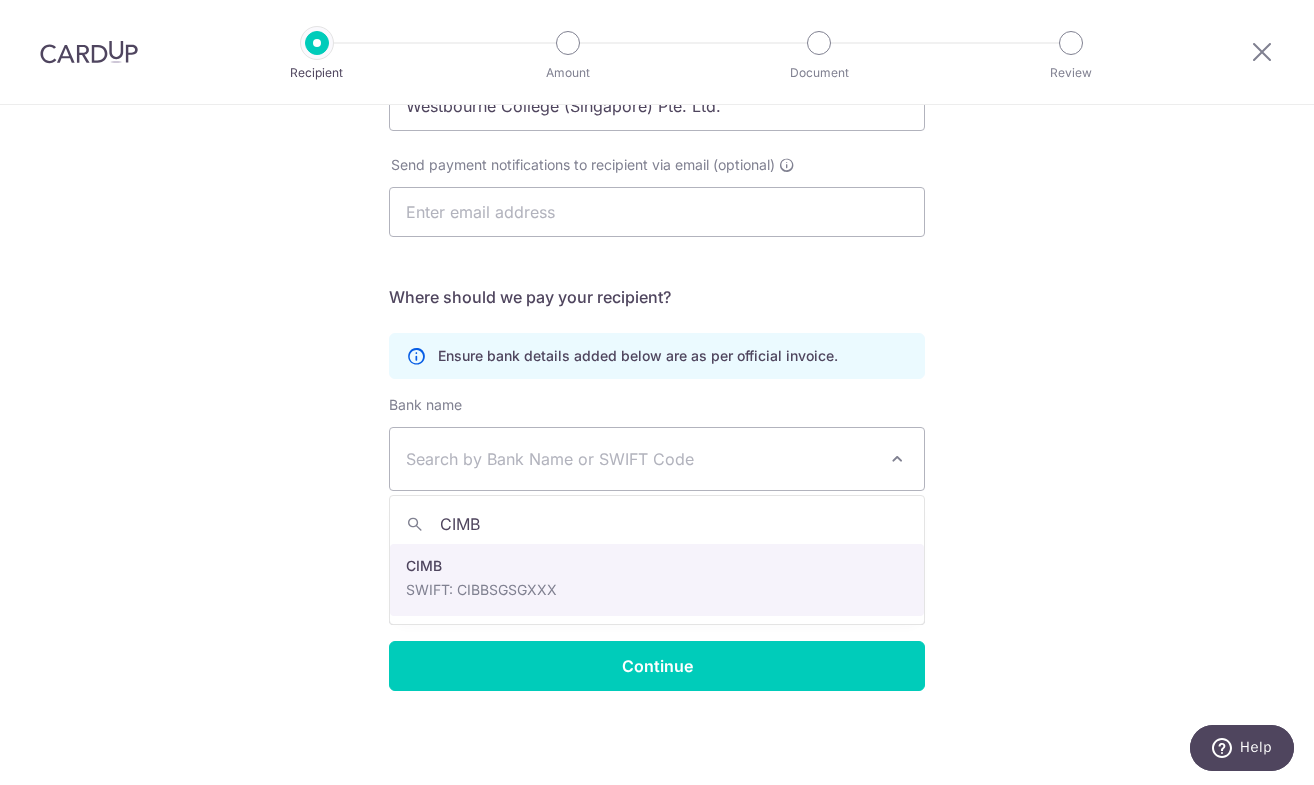 type on "CIMB" 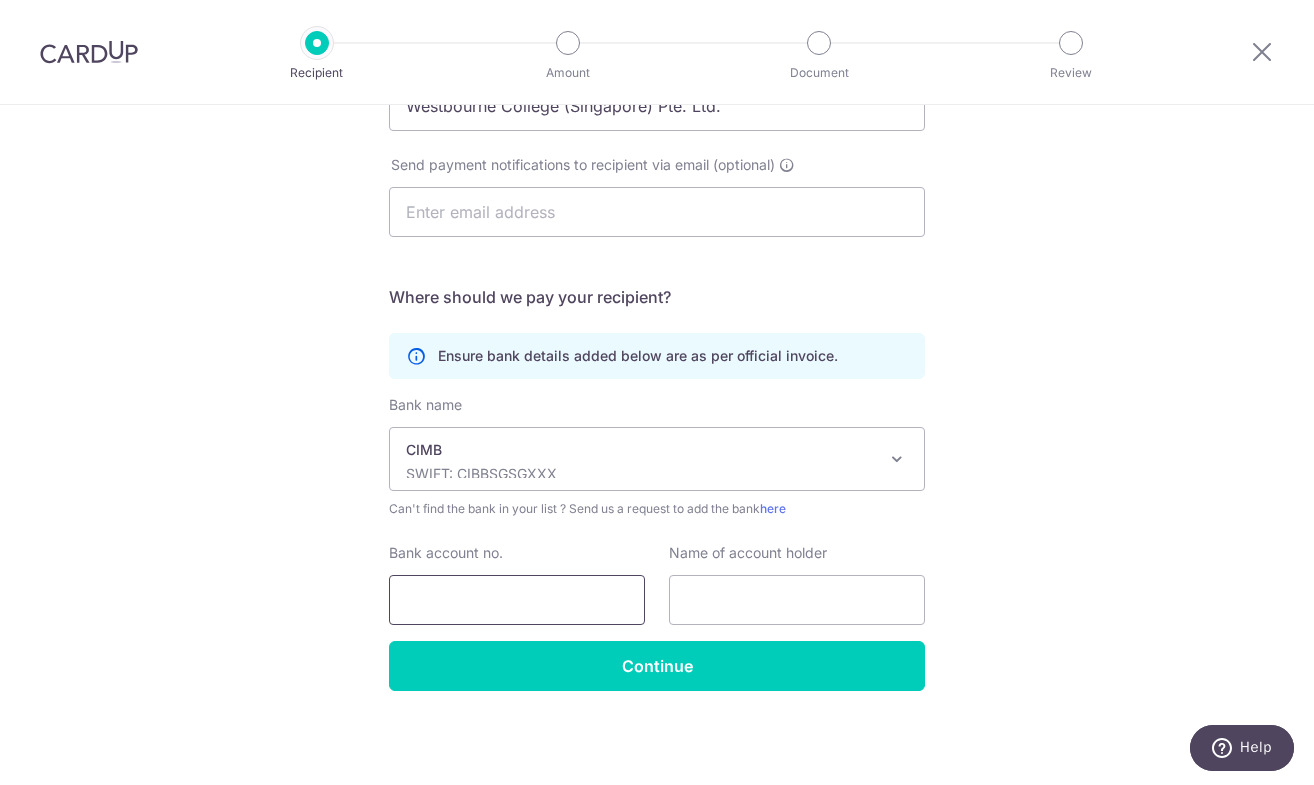 click on "Bank account no." at bounding box center [517, 600] 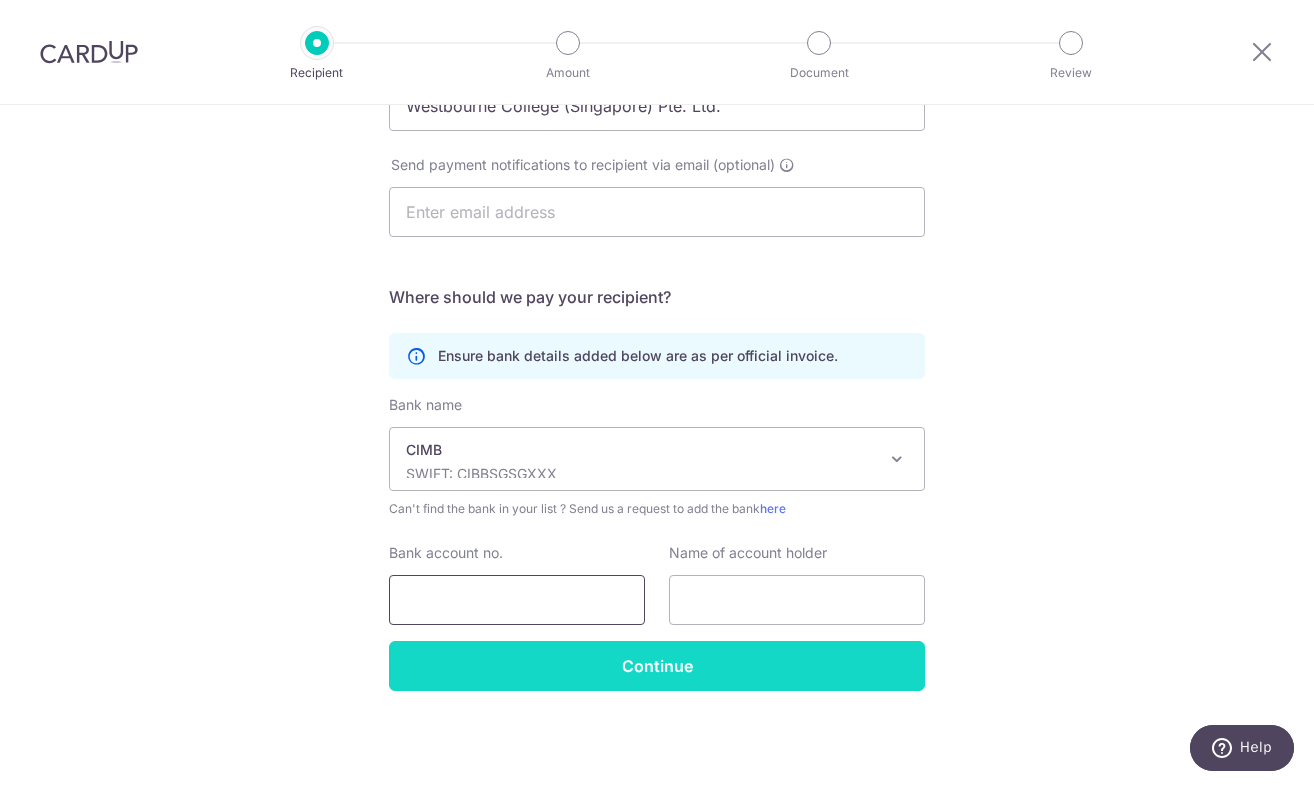 paste on "2000802127" 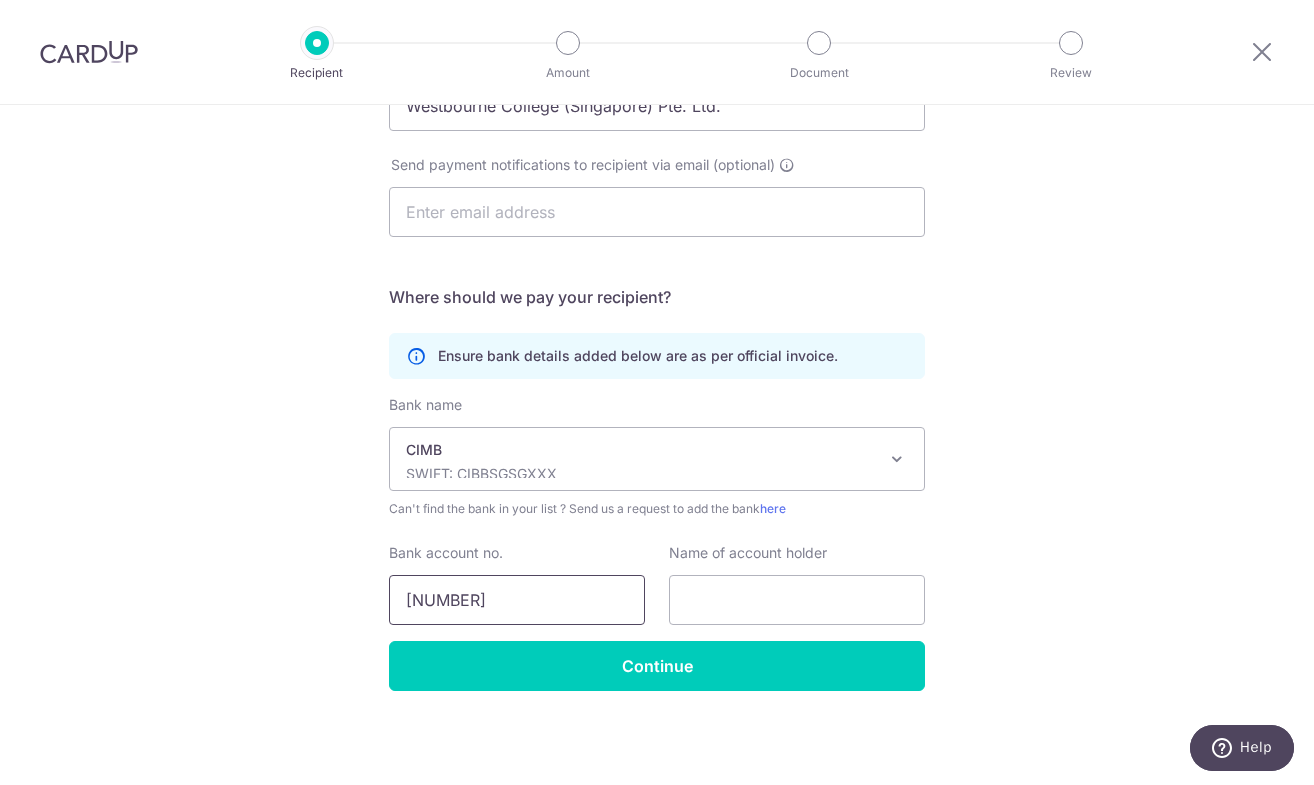 type on "2000802127" 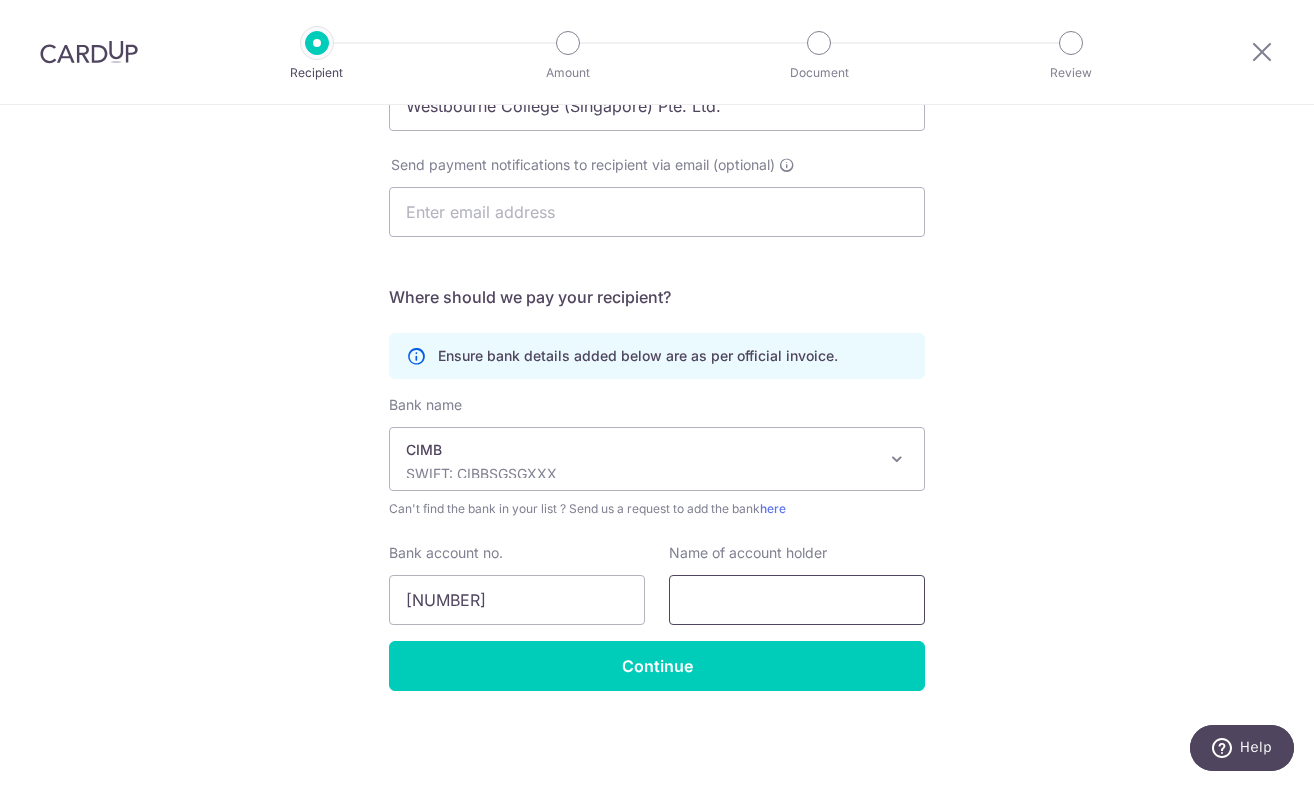 click at bounding box center (797, 600) 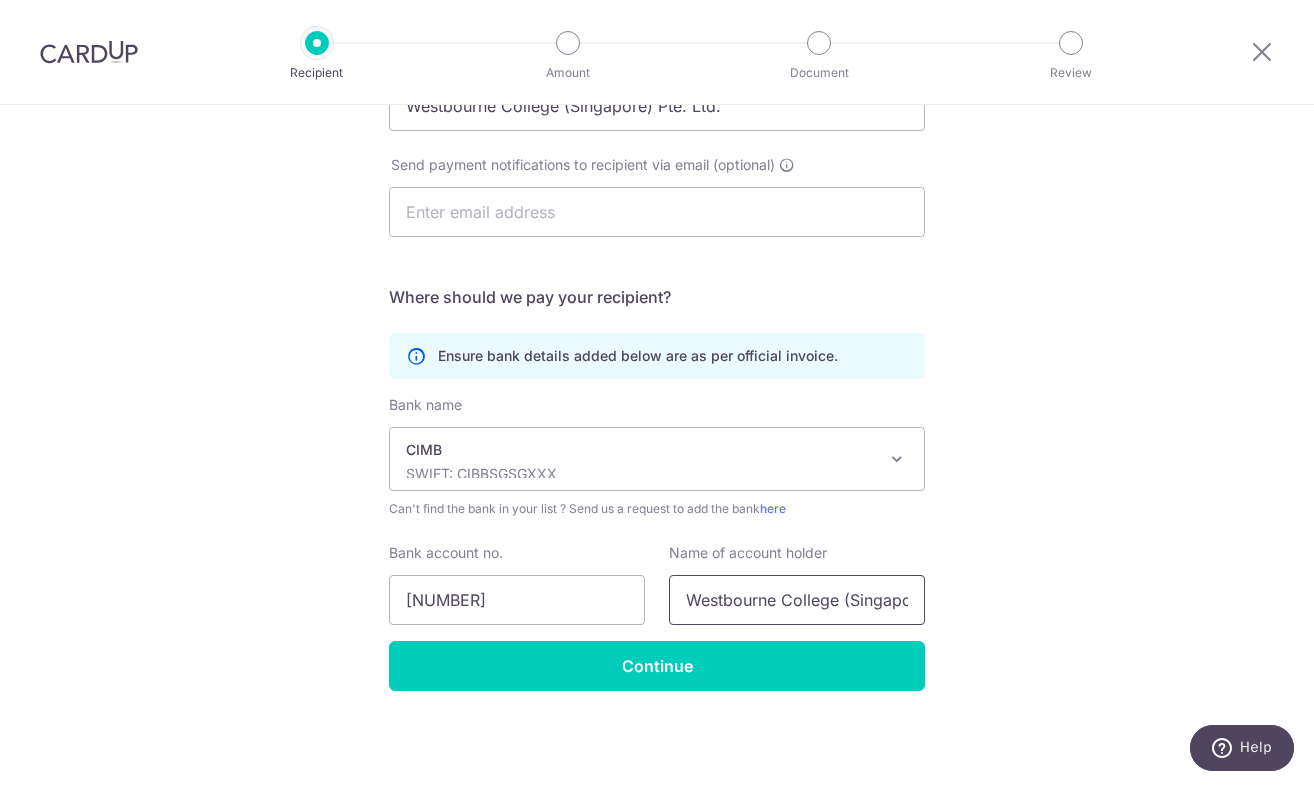 scroll, scrollTop: 0, scrollLeft: 91, axis: horizontal 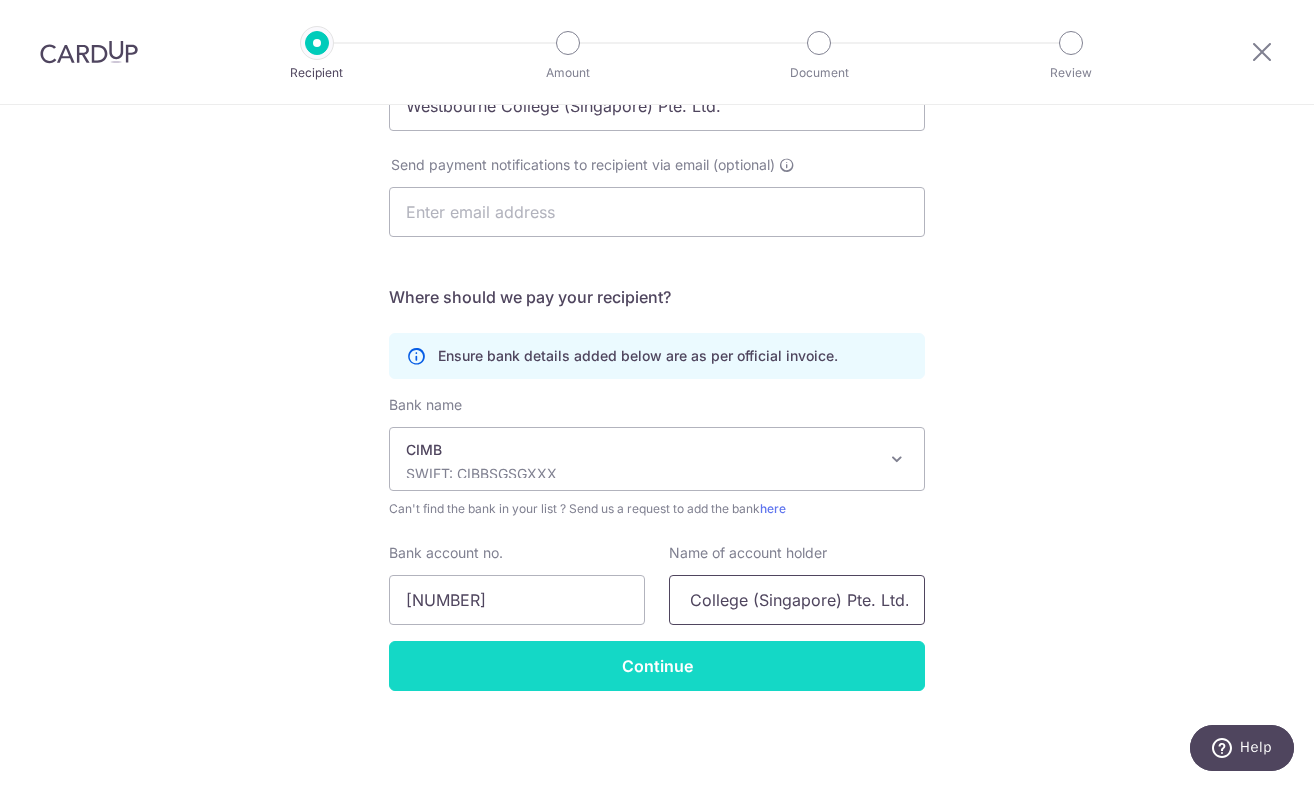 type on "Westbourne College (Singapore) Pte. Ltd." 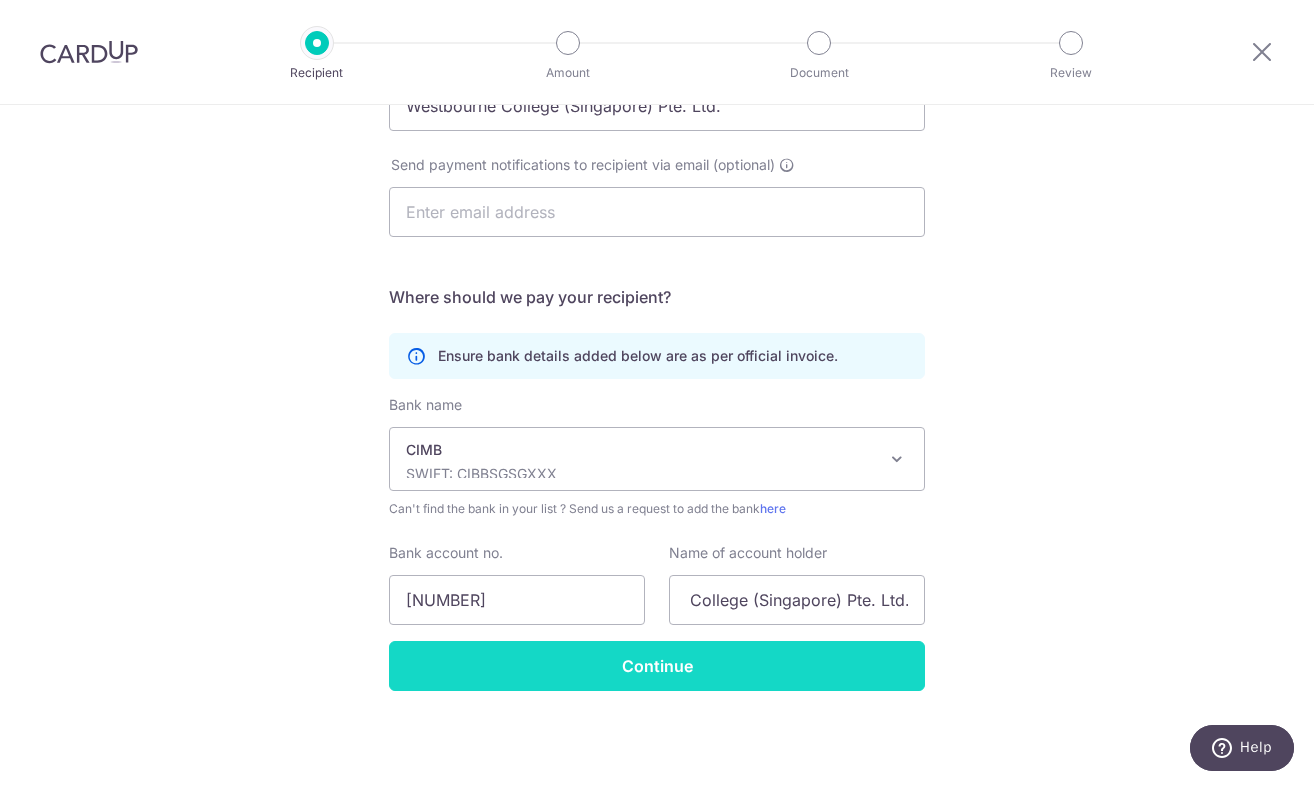 scroll, scrollTop: 0, scrollLeft: 0, axis: both 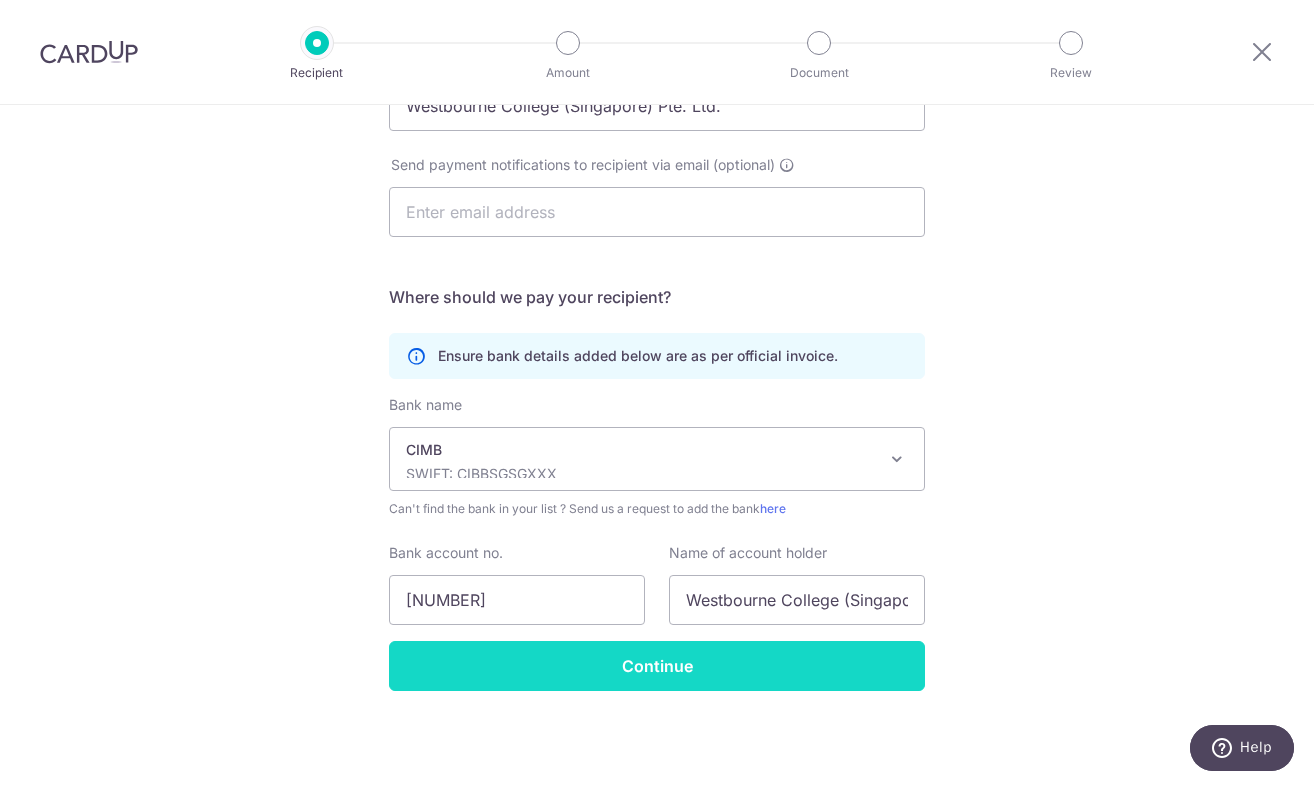 click on "Continue" at bounding box center [657, 666] 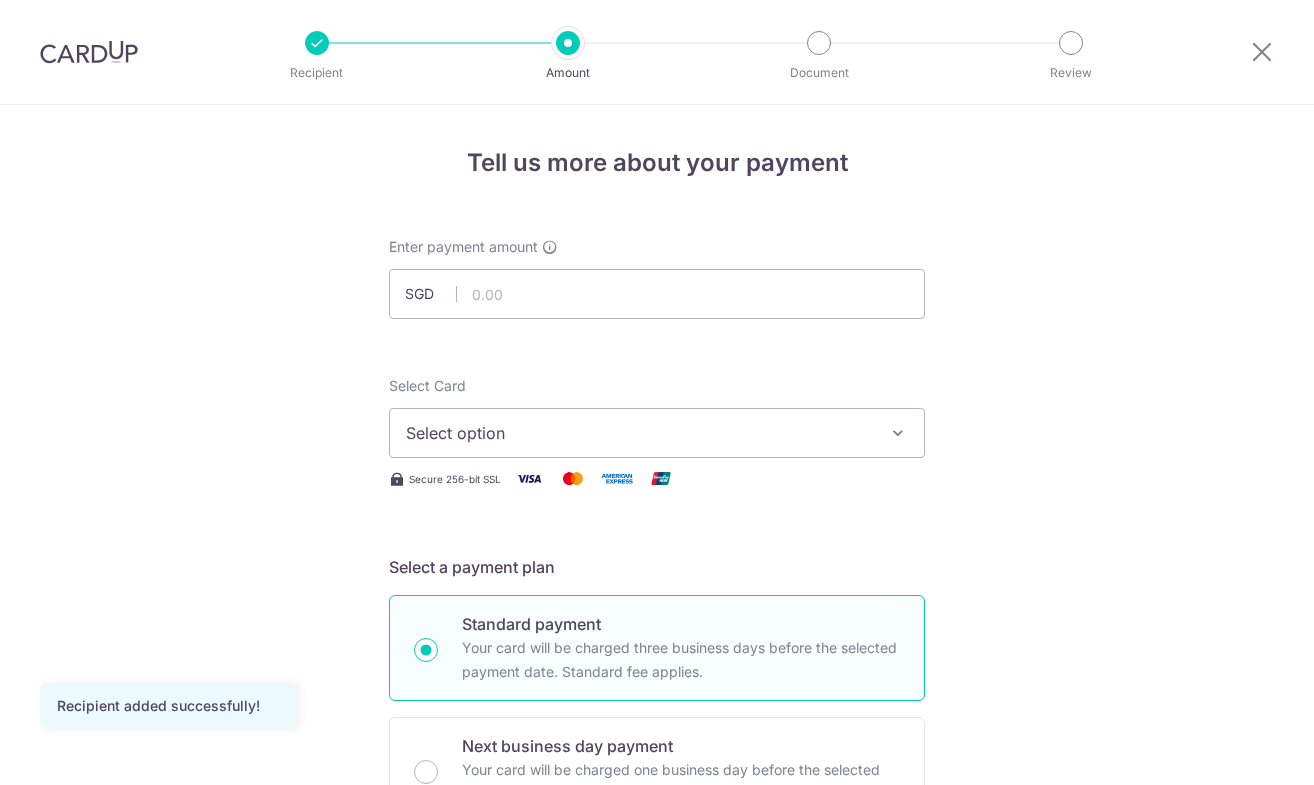 scroll, scrollTop: 0, scrollLeft: 0, axis: both 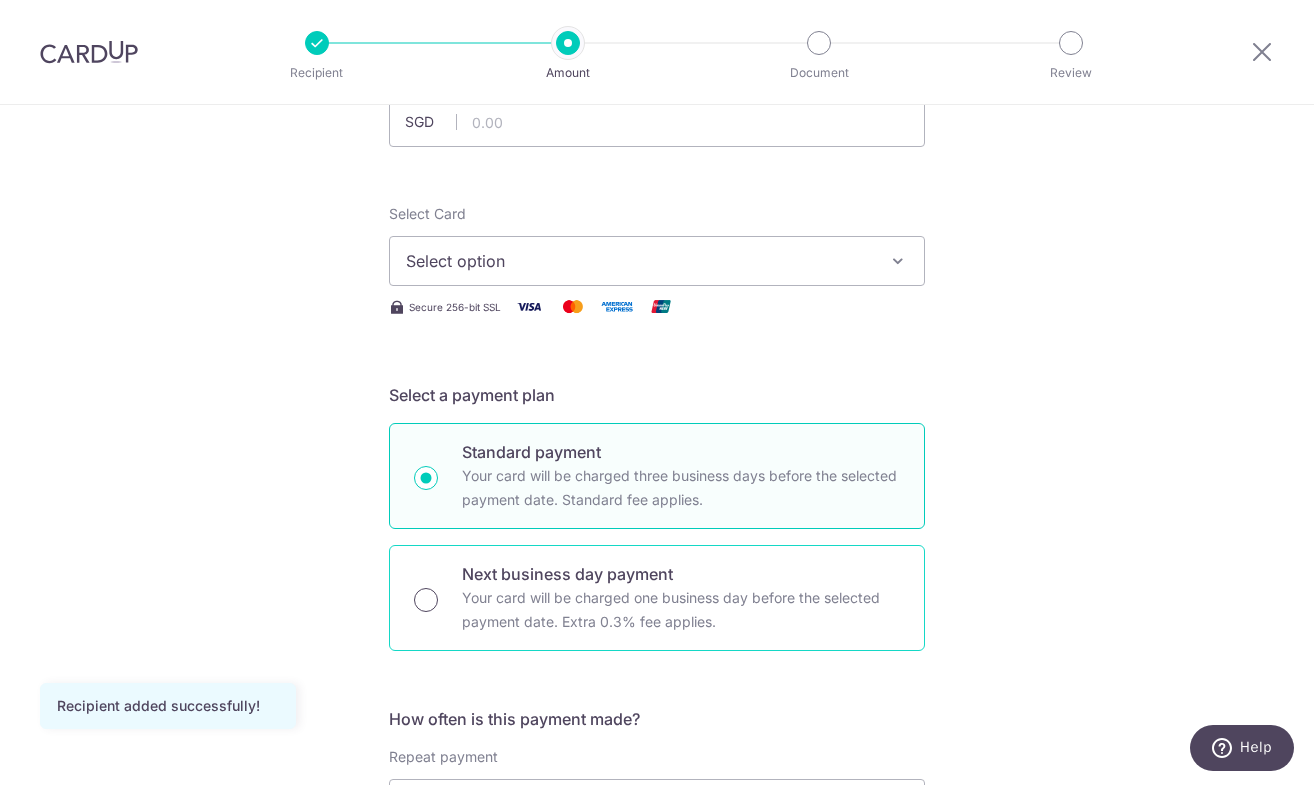 click on "Next business day payment
Your card will be charged one business day before the selected payment date. Extra 0.3% fee applies." at bounding box center (426, 600) 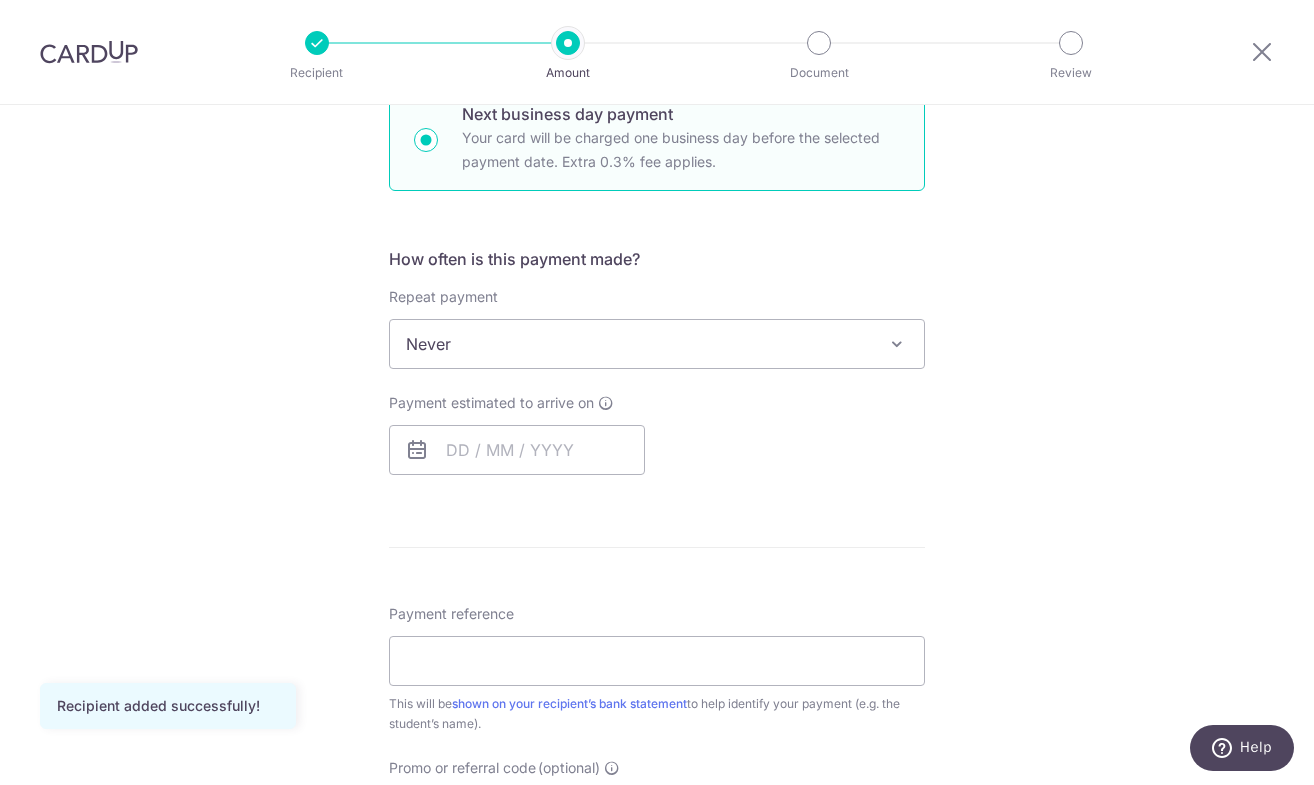 scroll, scrollTop: 688, scrollLeft: 0, axis: vertical 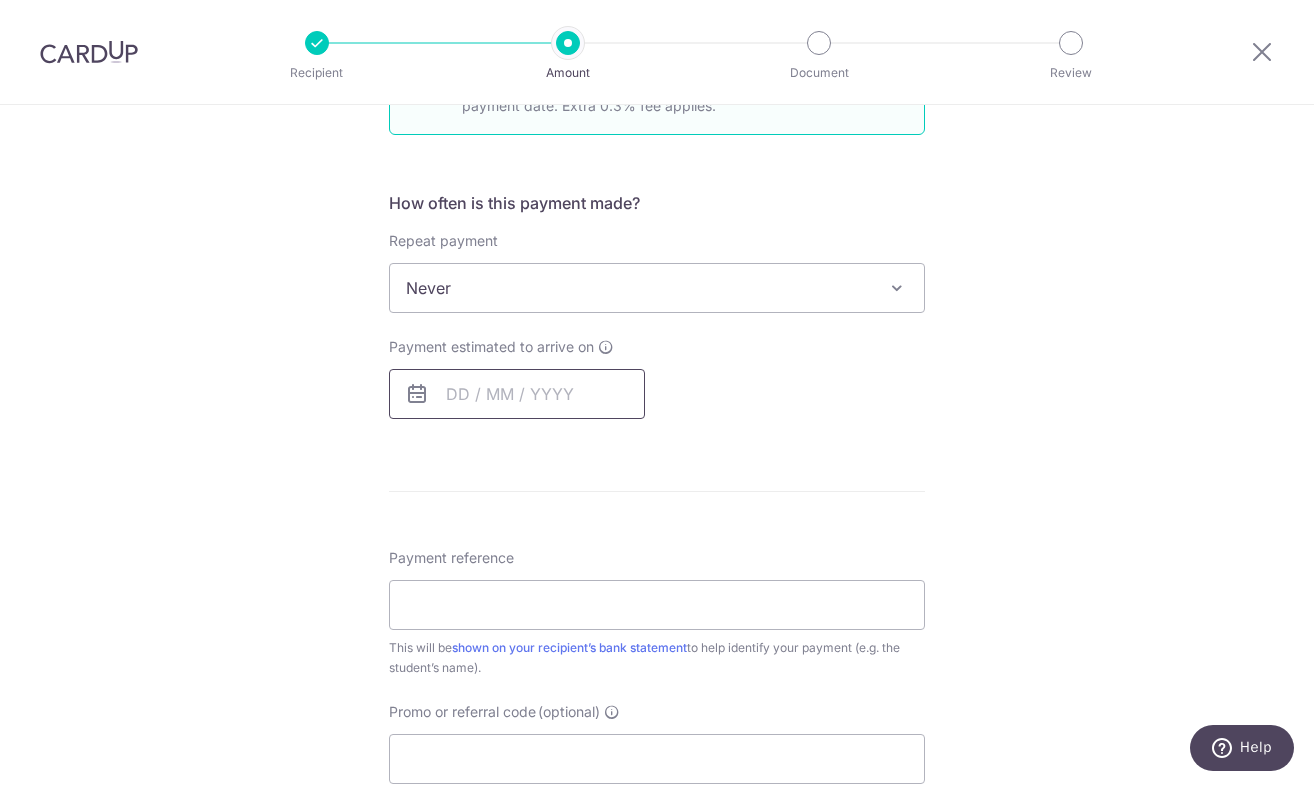 click at bounding box center [517, 394] 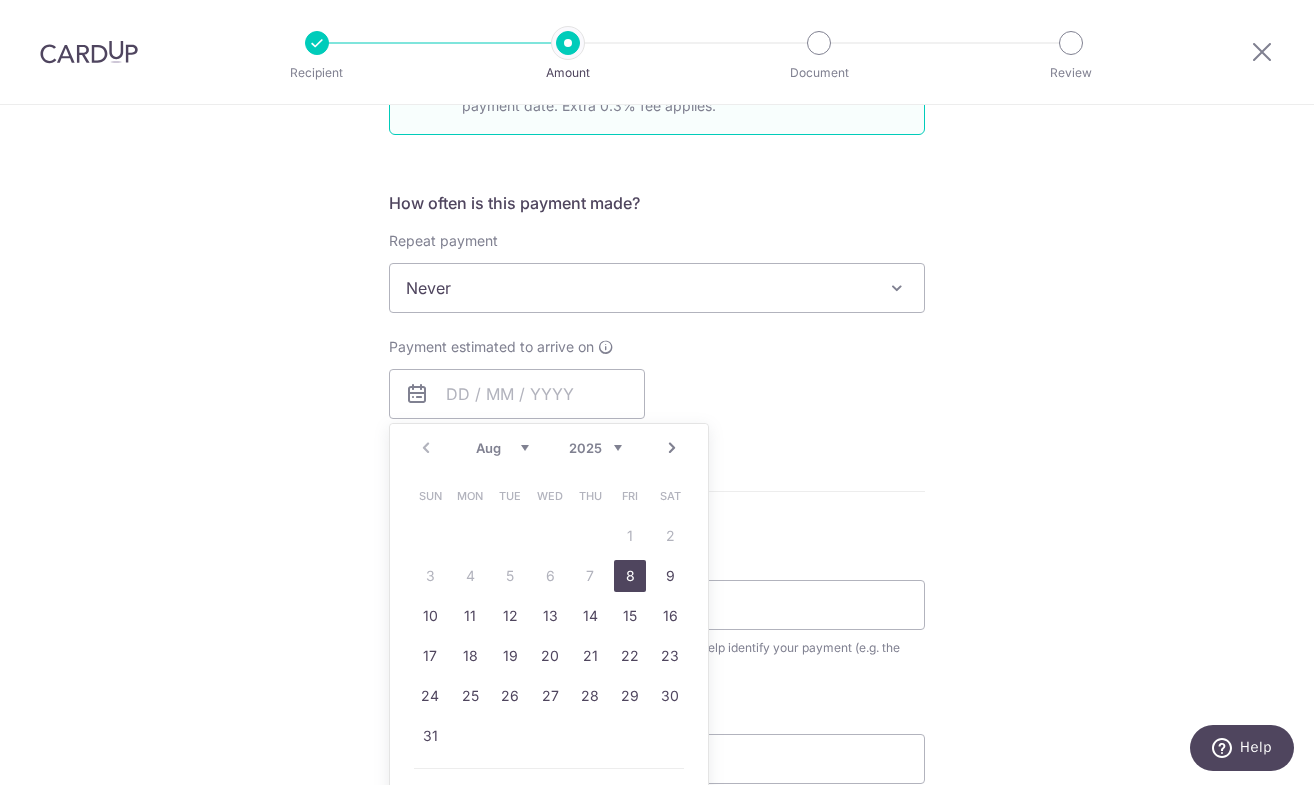 click on "Payment estimated to arrive on
Prev Next Aug Sep Oct Nov Dec 2025 2026 2027 2028 2029 2030 2031 2032 2033 2034 2035 Sun Mon Tue Wed Thu Fri Sat           1 2 3 4 5 6 7 8 9 10 11 12 13 14 15 16 17 18 19 20 21 22 23 24 25 26 27 28 29 30 31             Why are some dates not available?
Your card will be charged on   for the first payment
* If your payment is funded by  9:00am SGT on Friday 08/08/2025
08/08/2025
No. of Payments" at bounding box center (657, 378) 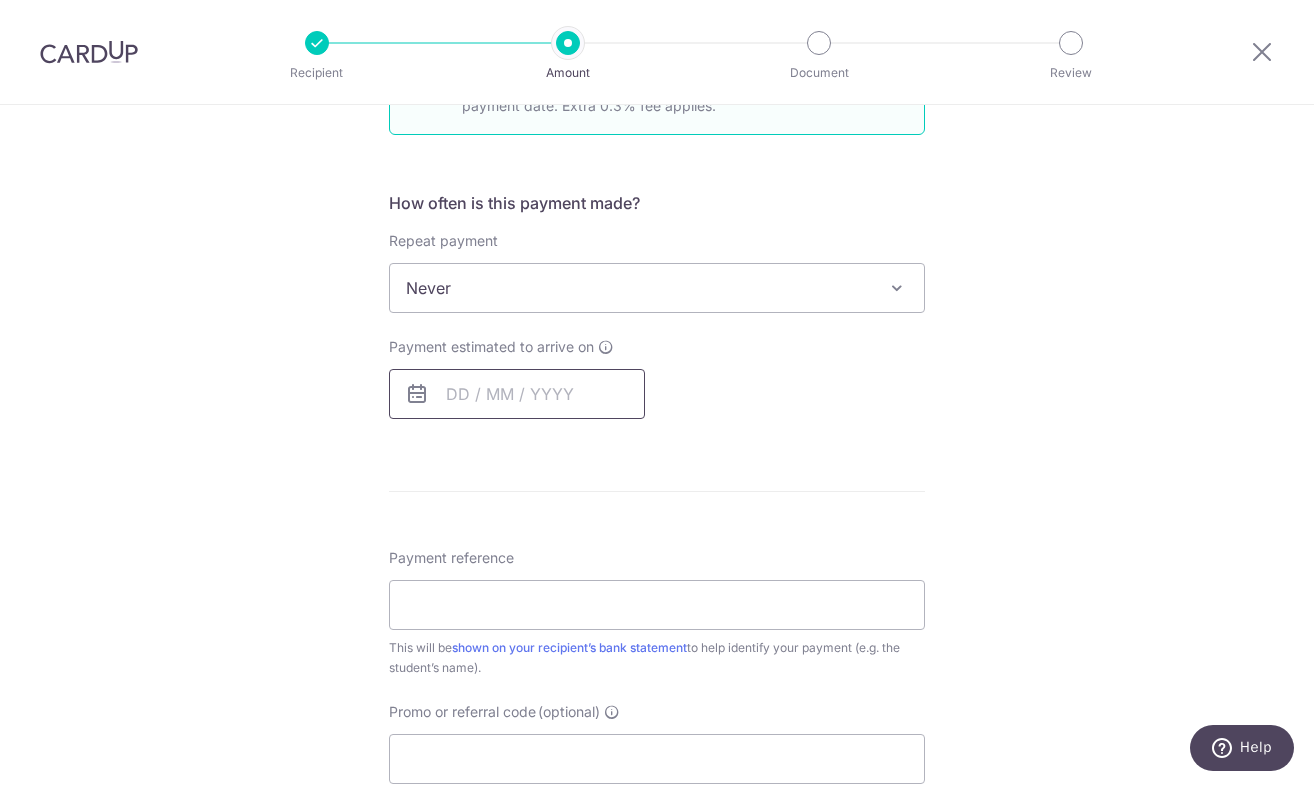 click at bounding box center (517, 394) 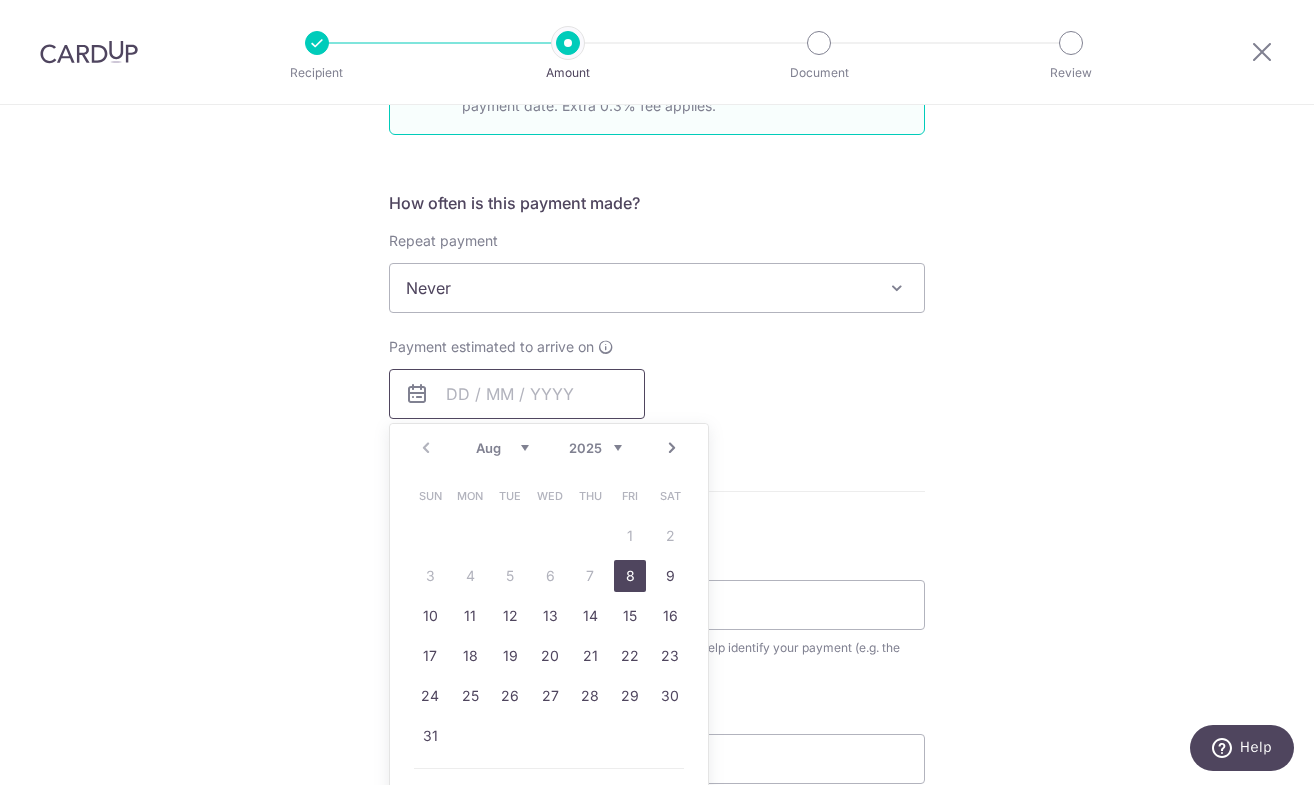 scroll, scrollTop: 726, scrollLeft: 0, axis: vertical 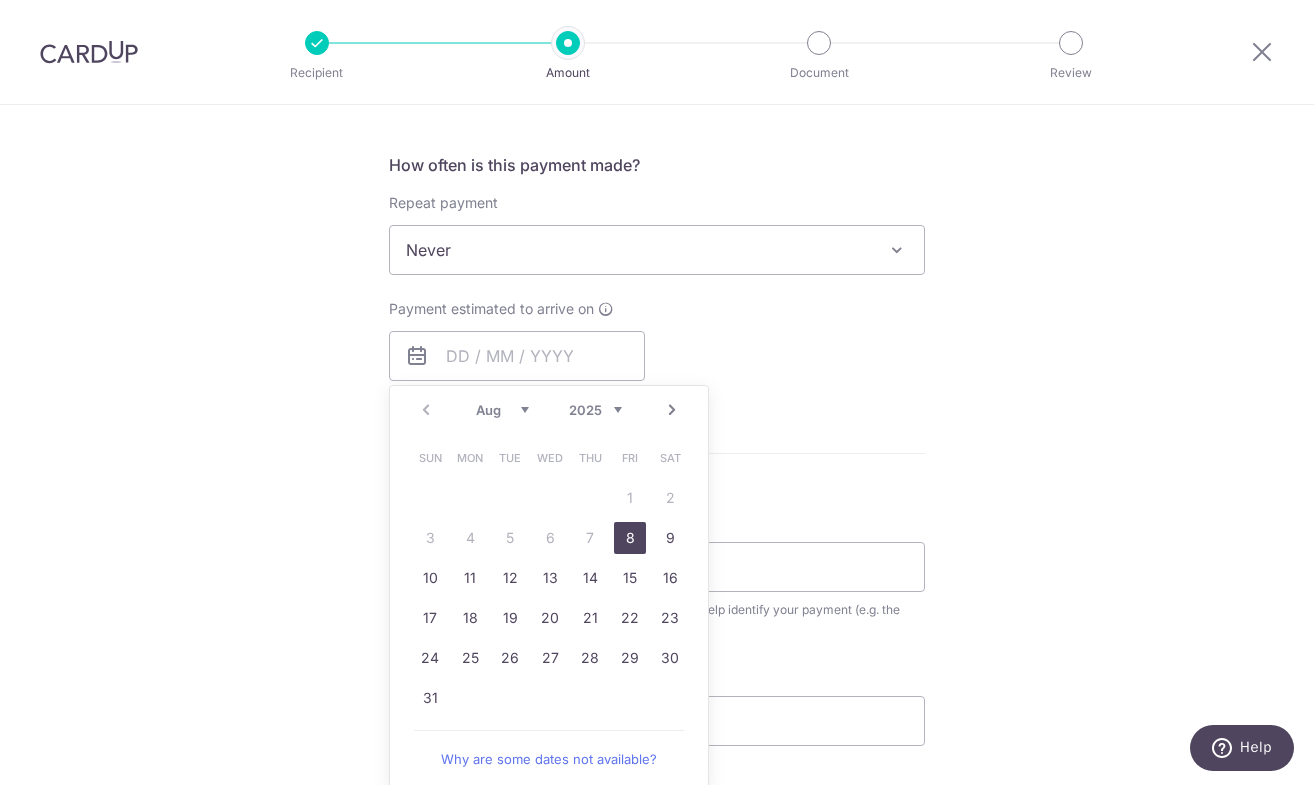 click on "8" at bounding box center (630, 538) 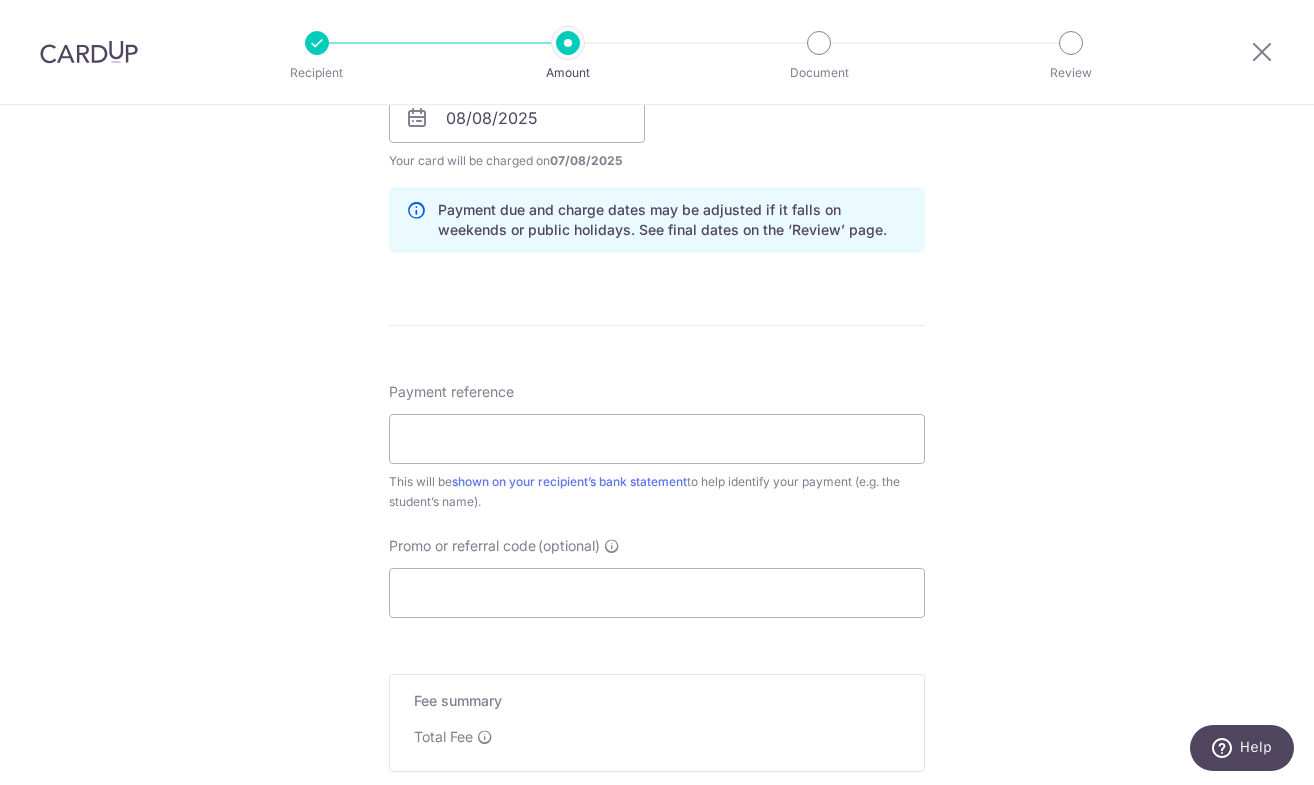 scroll, scrollTop: 982, scrollLeft: 0, axis: vertical 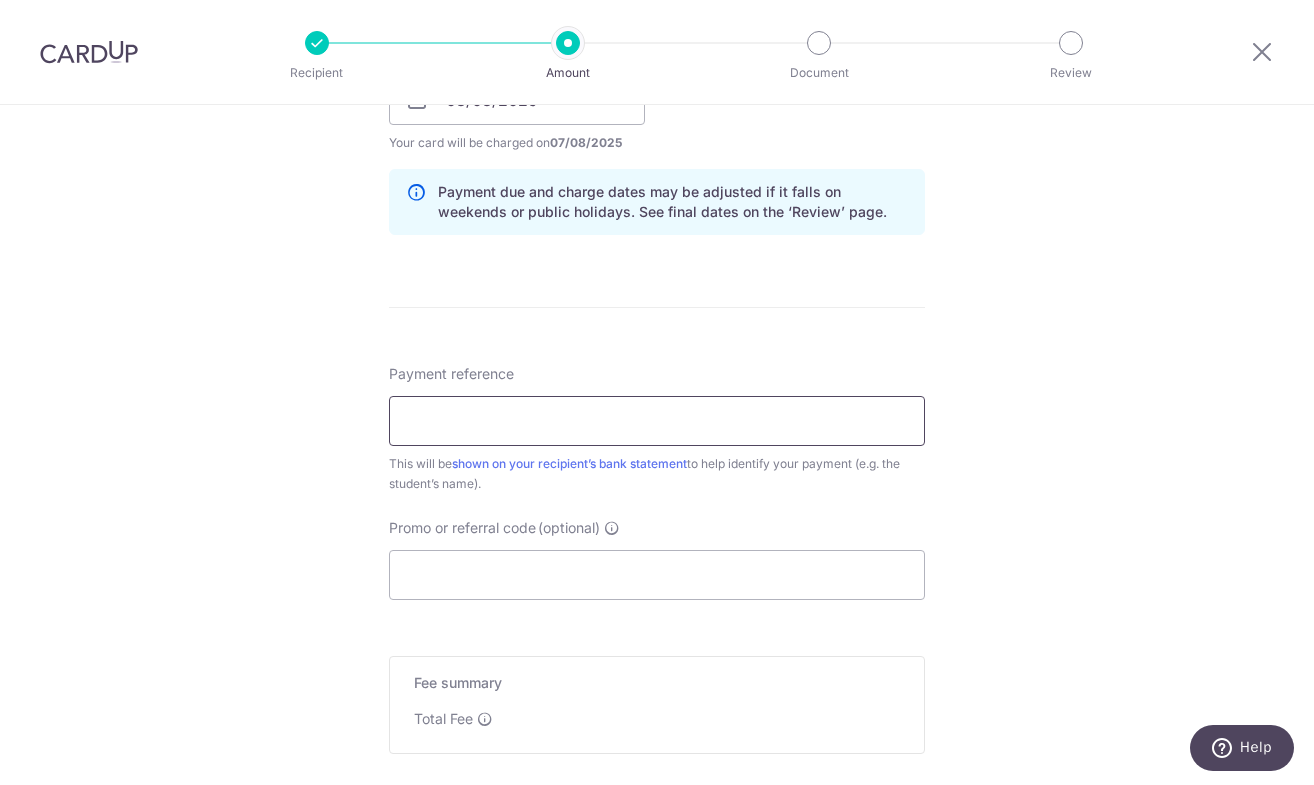 click on "Payment reference" at bounding box center [657, 421] 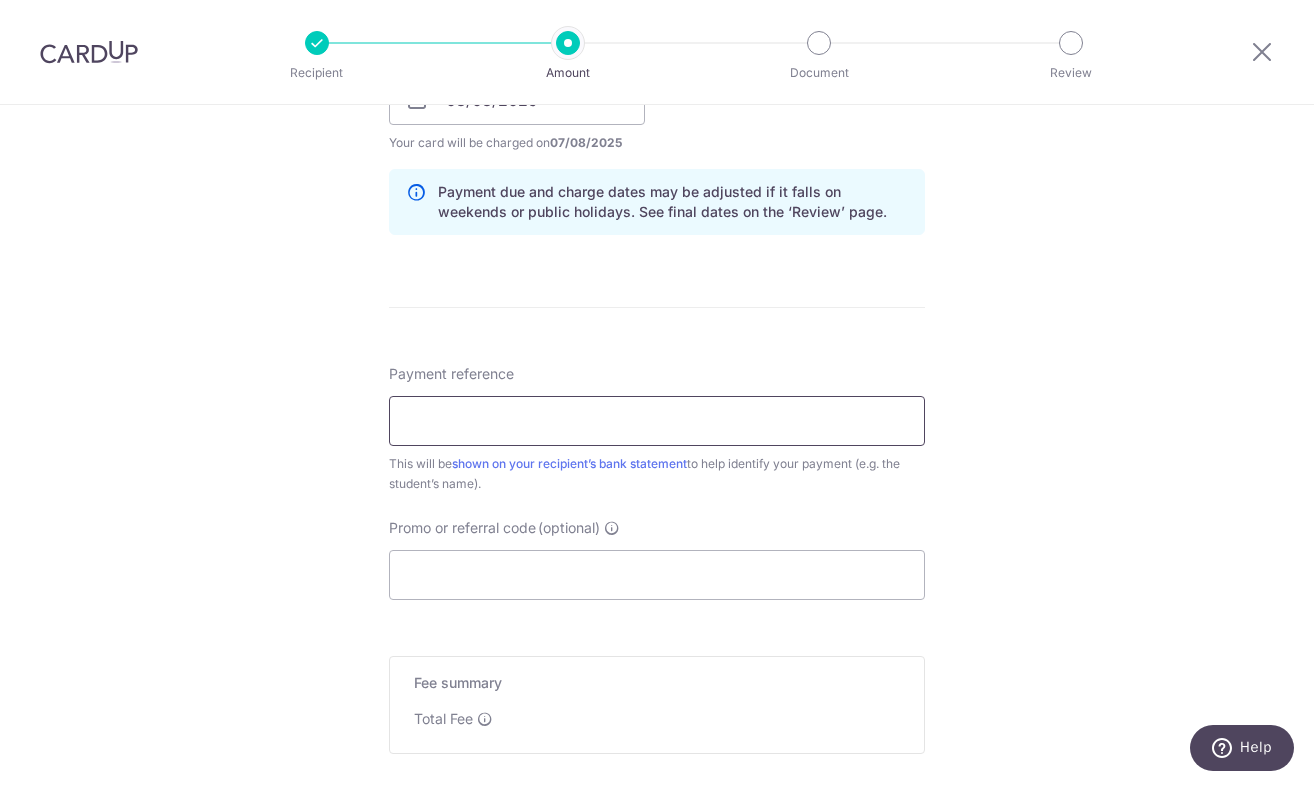 paste on "Tuition Fees - Nana - AY25/26" 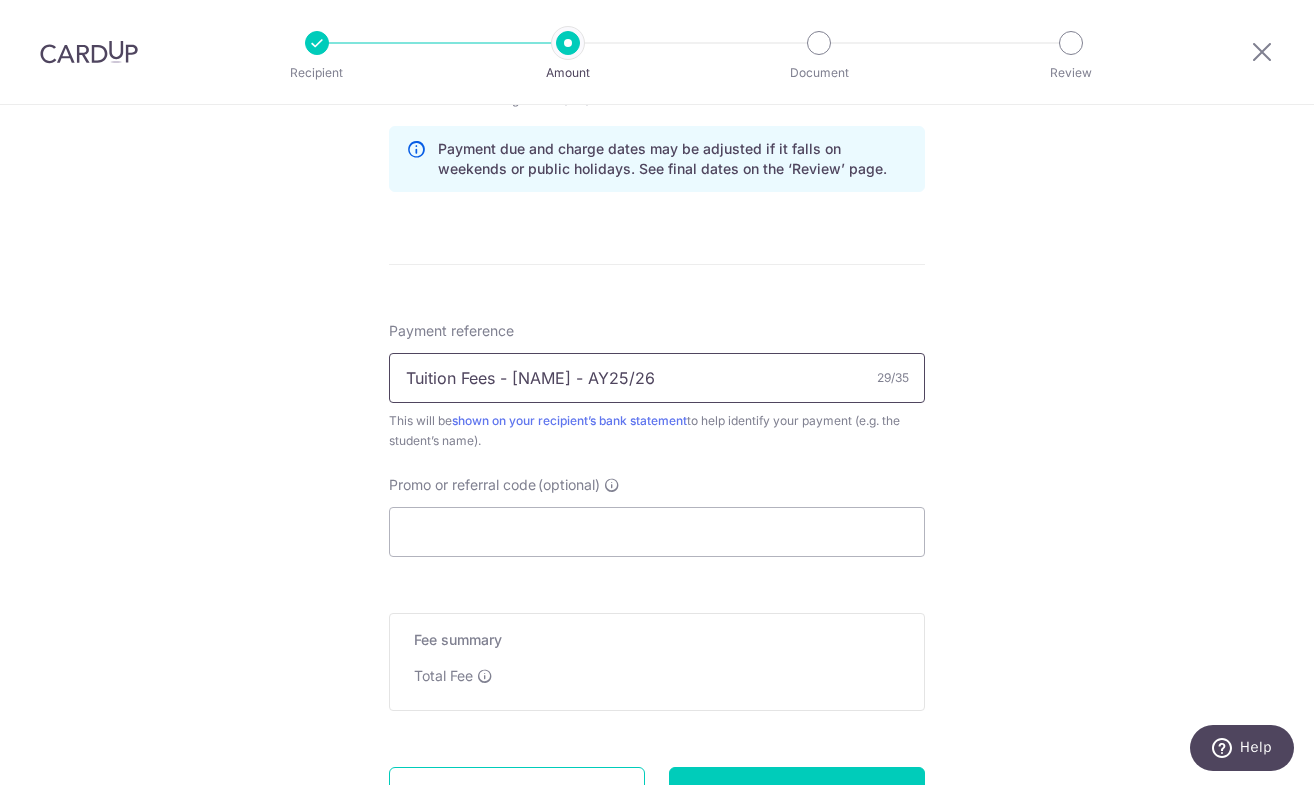 scroll, scrollTop: 1043, scrollLeft: 0, axis: vertical 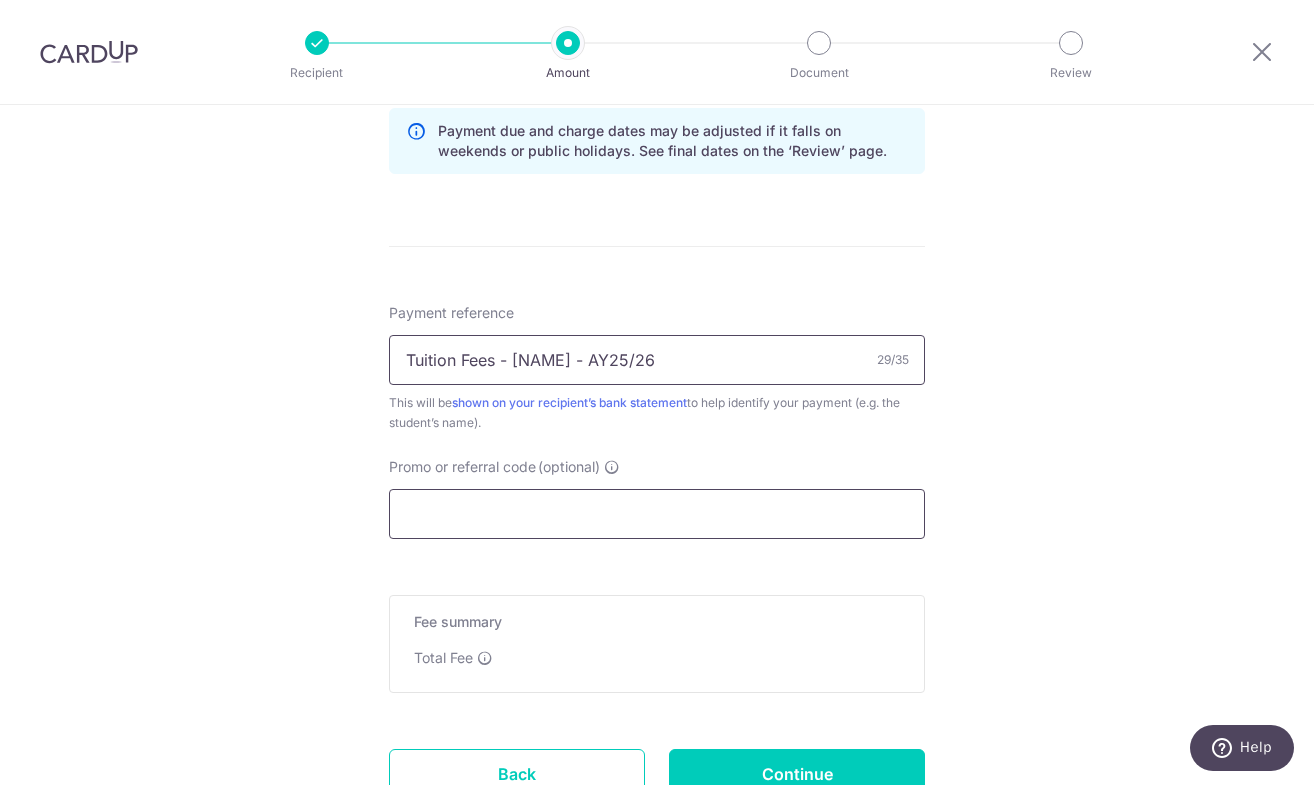 type on "Tuition Fees - Nana - AY25/26" 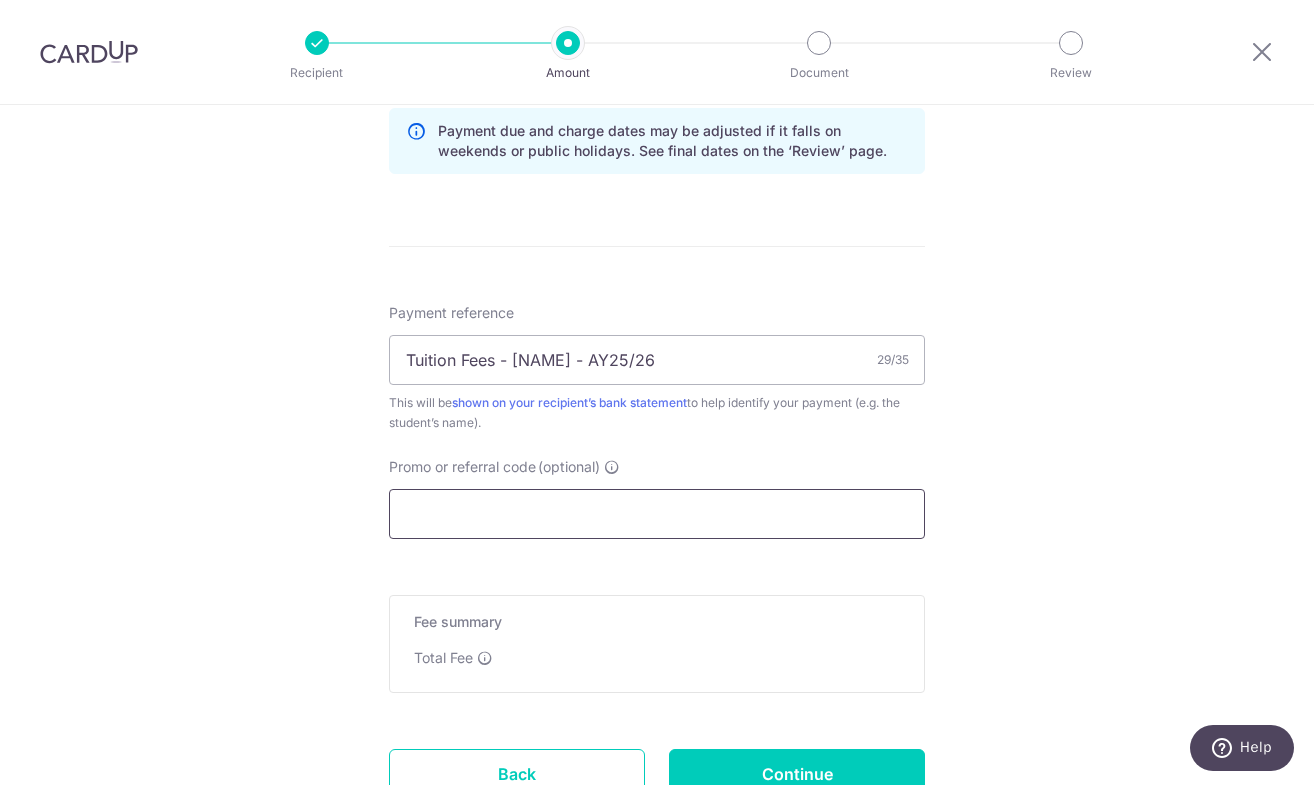 click on "Promo or referral code
(optional)" at bounding box center (657, 514) 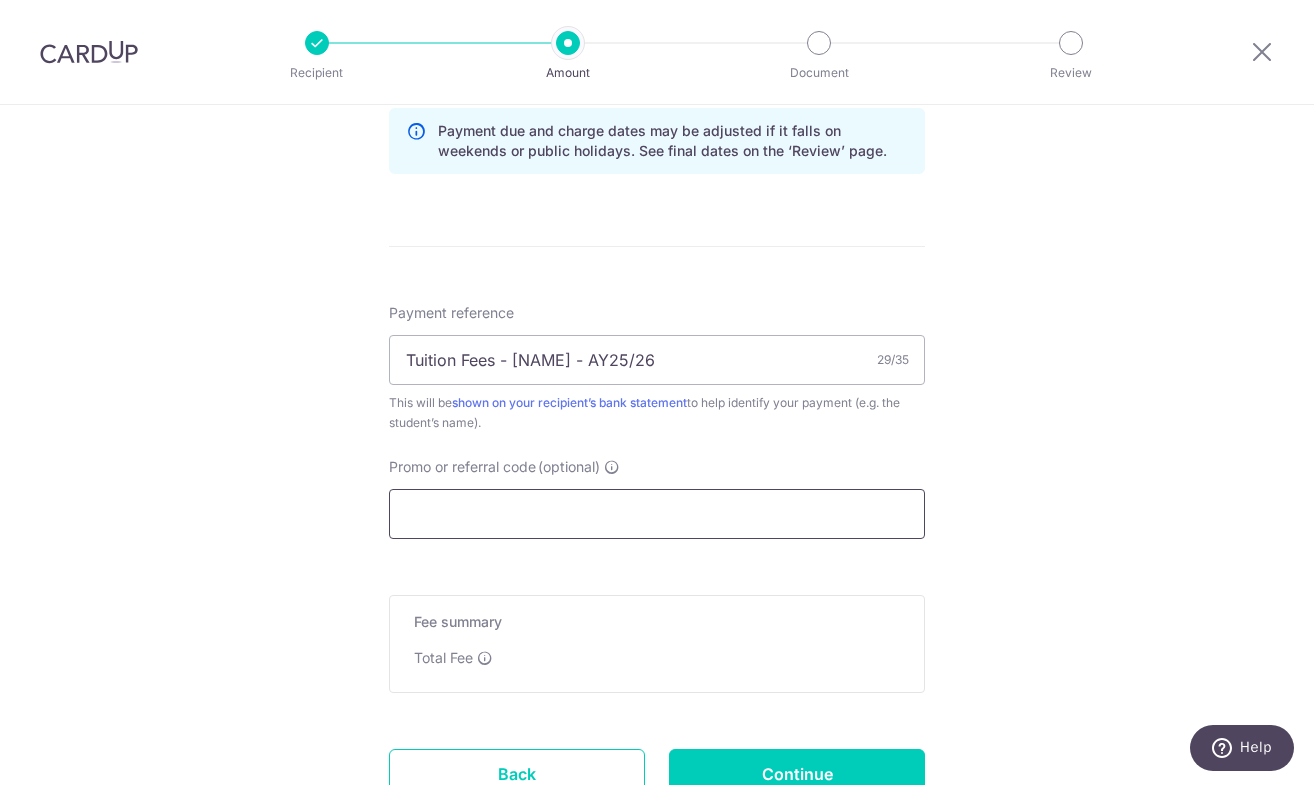 scroll, scrollTop: 1207, scrollLeft: 0, axis: vertical 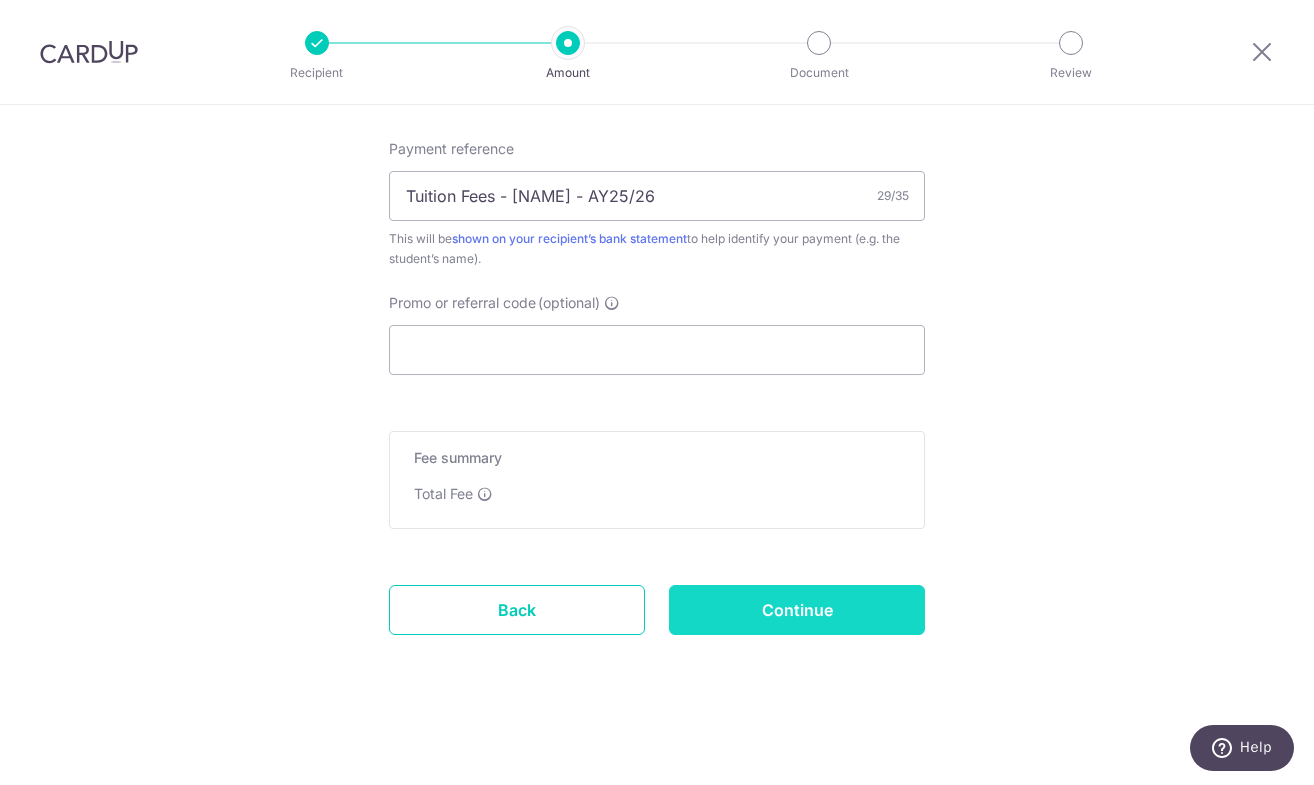 click on "Continue" at bounding box center (797, 610) 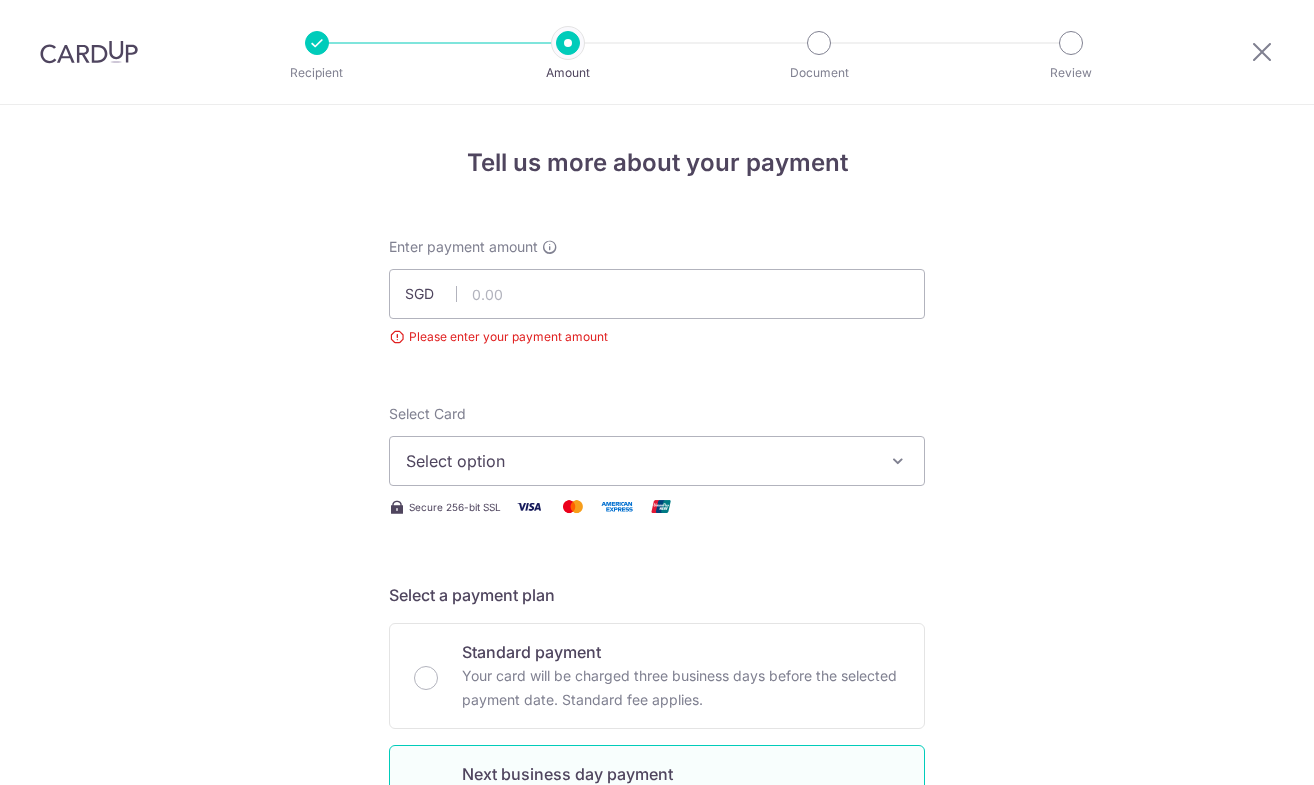 scroll, scrollTop: 0, scrollLeft: 0, axis: both 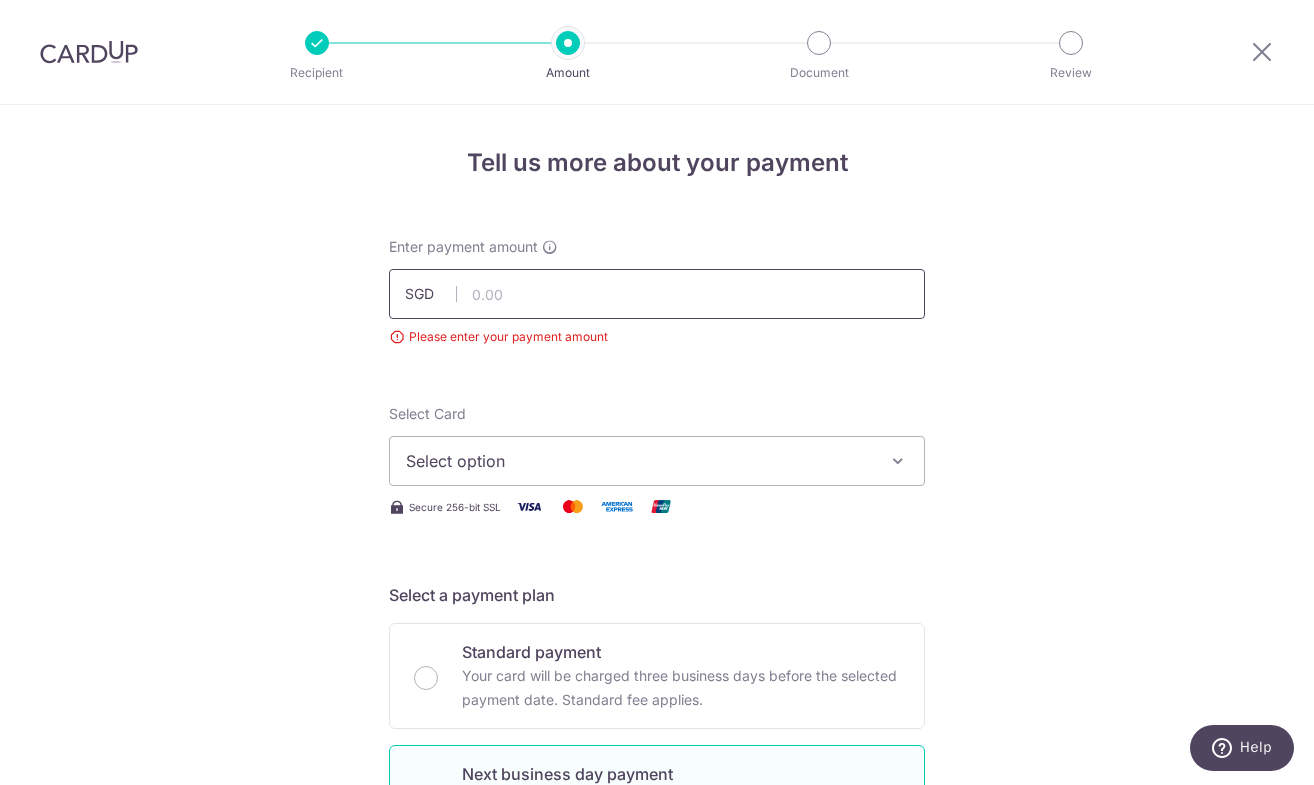 click at bounding box center (657, 294) 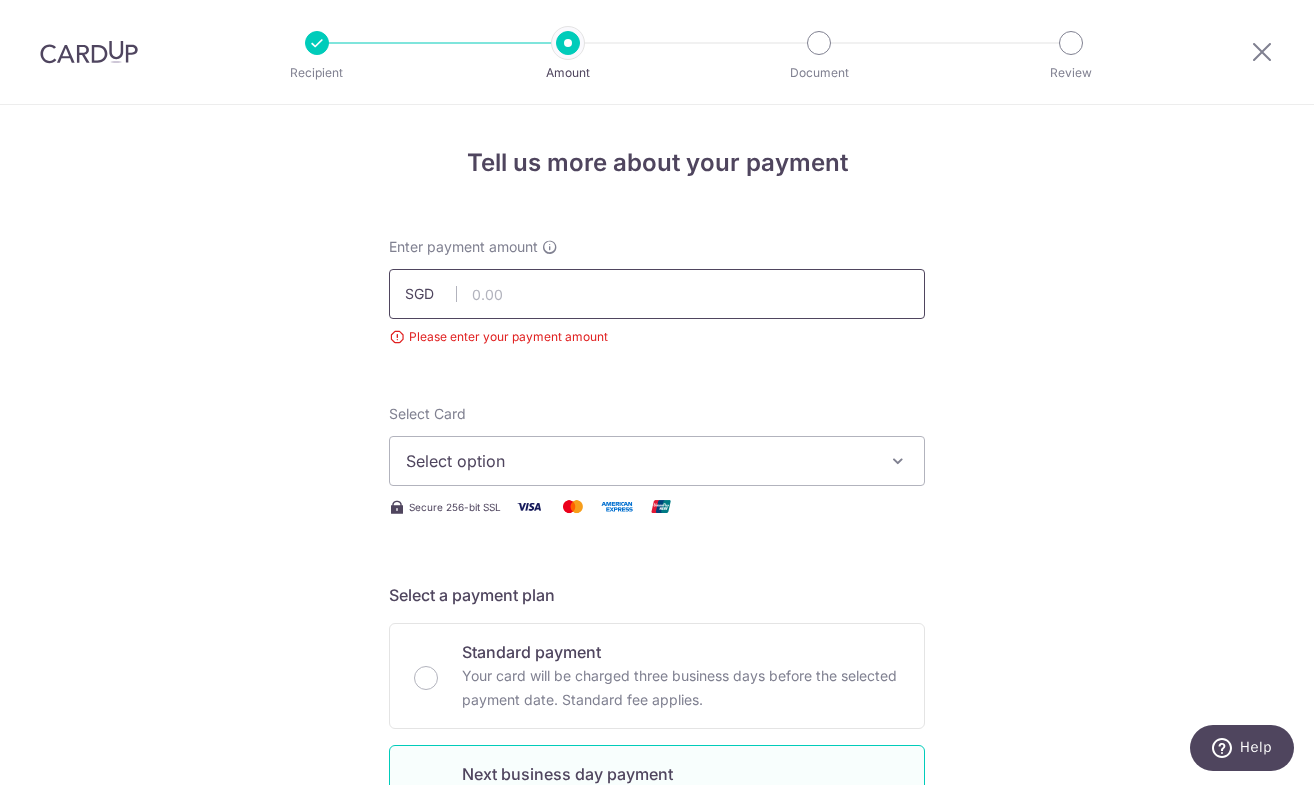 paste on "8,287.50" 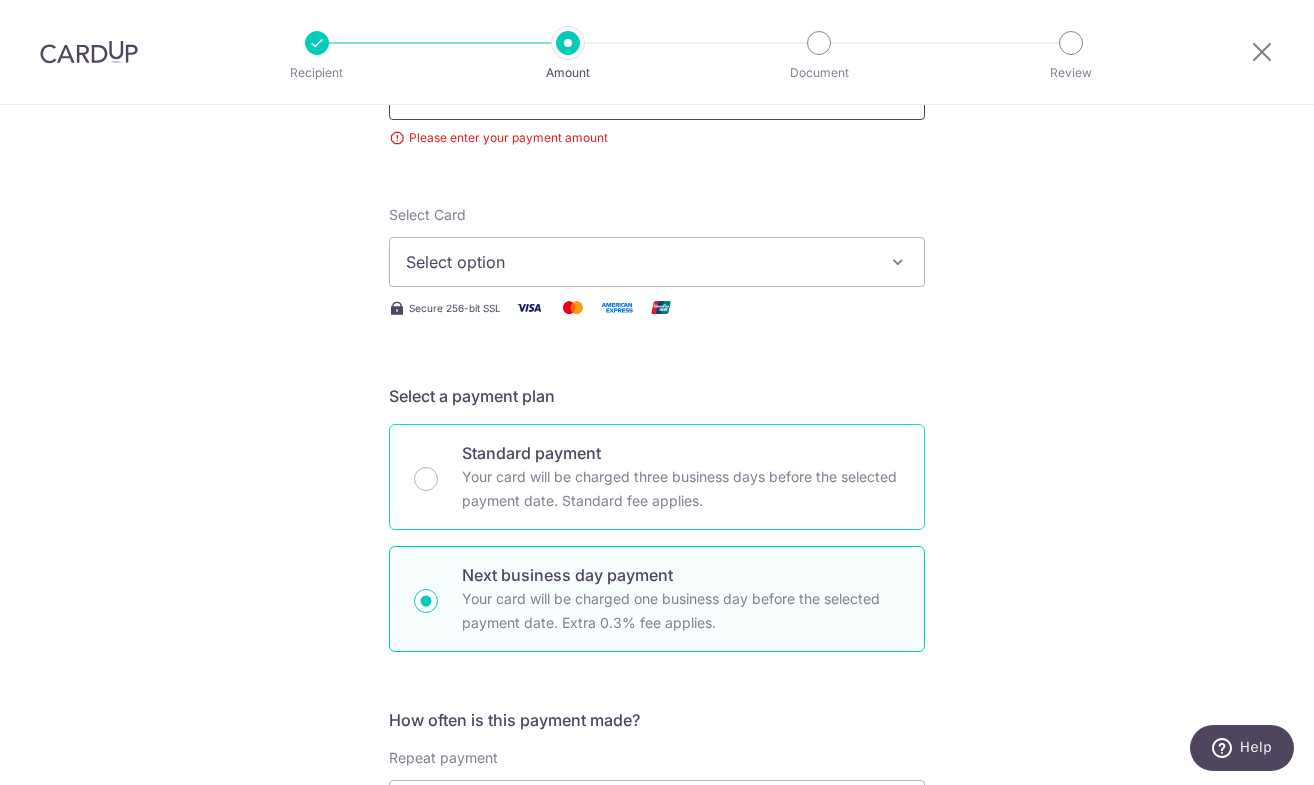 scroll, scrollTop: 196, scrollLeft: 0, axis: vertical 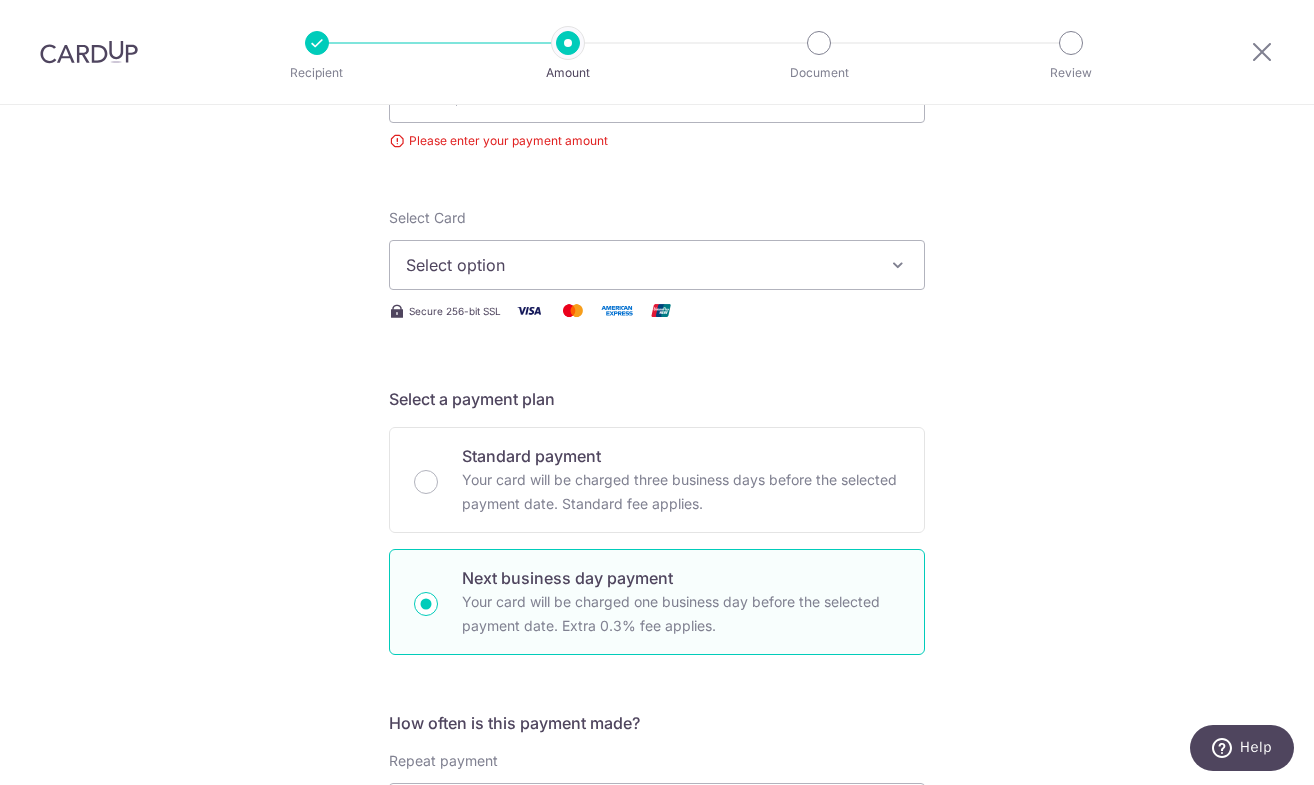 type on "8,287.50" 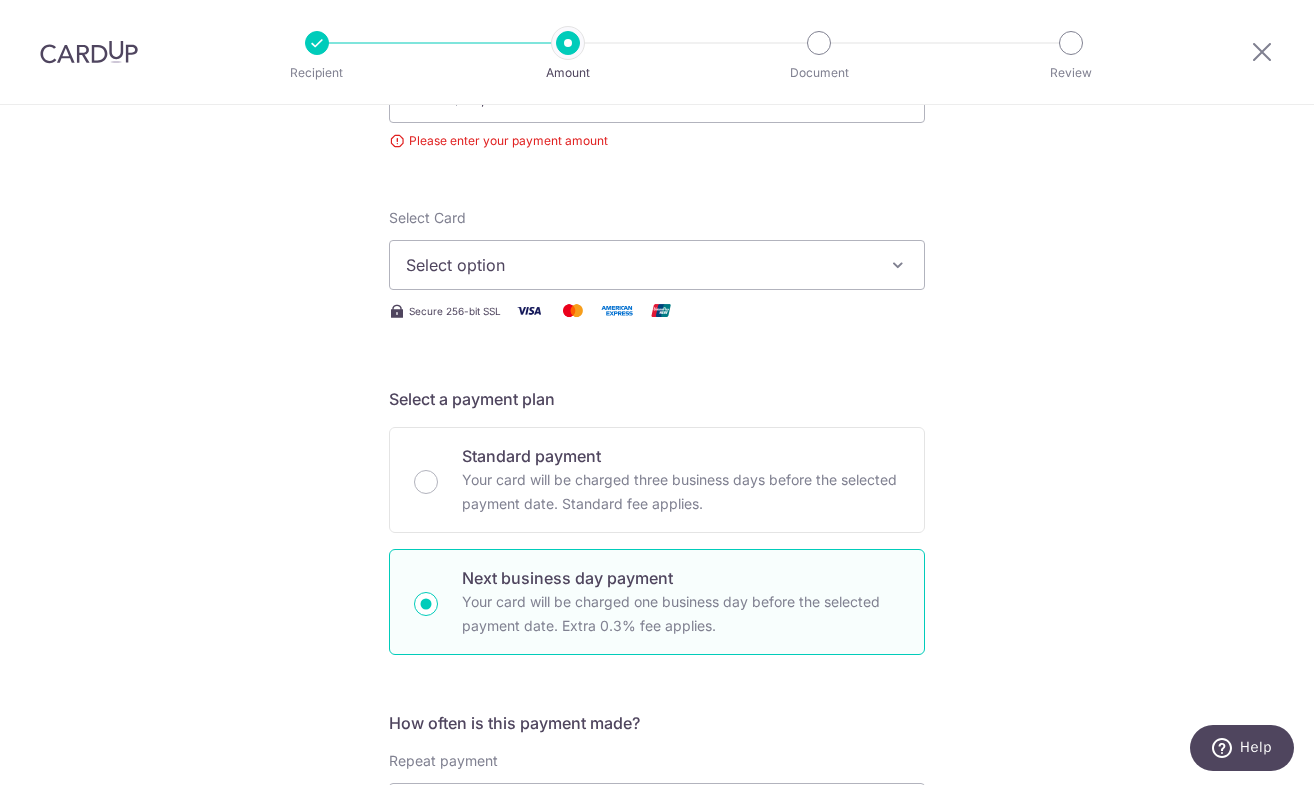 click on "Select option" at bounding box center [639, 265] 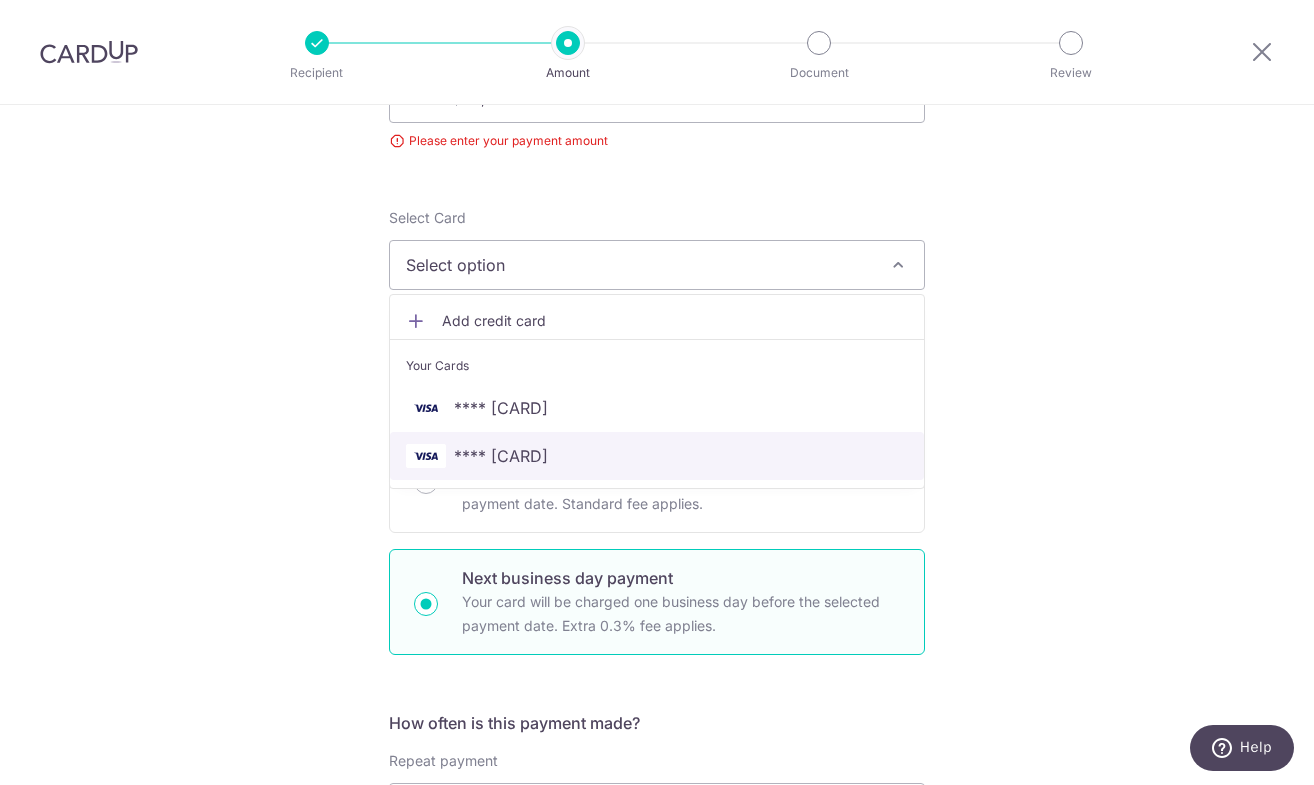 click on "**** 8605" at bounding box center (501, 456) 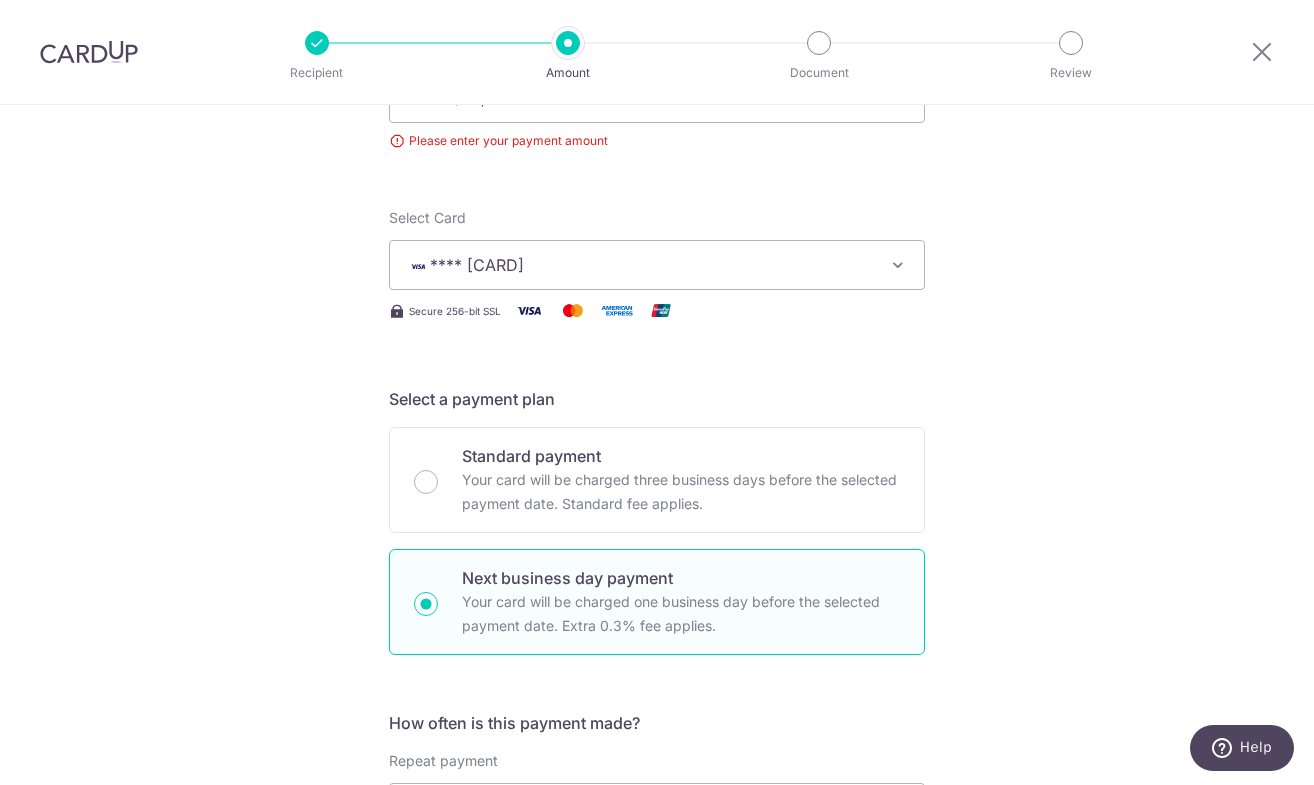 click on "Tell us more about your payment
Enter payment amount
SGD
8,287.50
8287.50
Please enter your payment amount
Select Card
**** 8605
Add credit card
Your Cards
**** 7748
**** 8605
Secure 256-bit SSL
Text
New card details
Card" at bounding box center (657, 931) 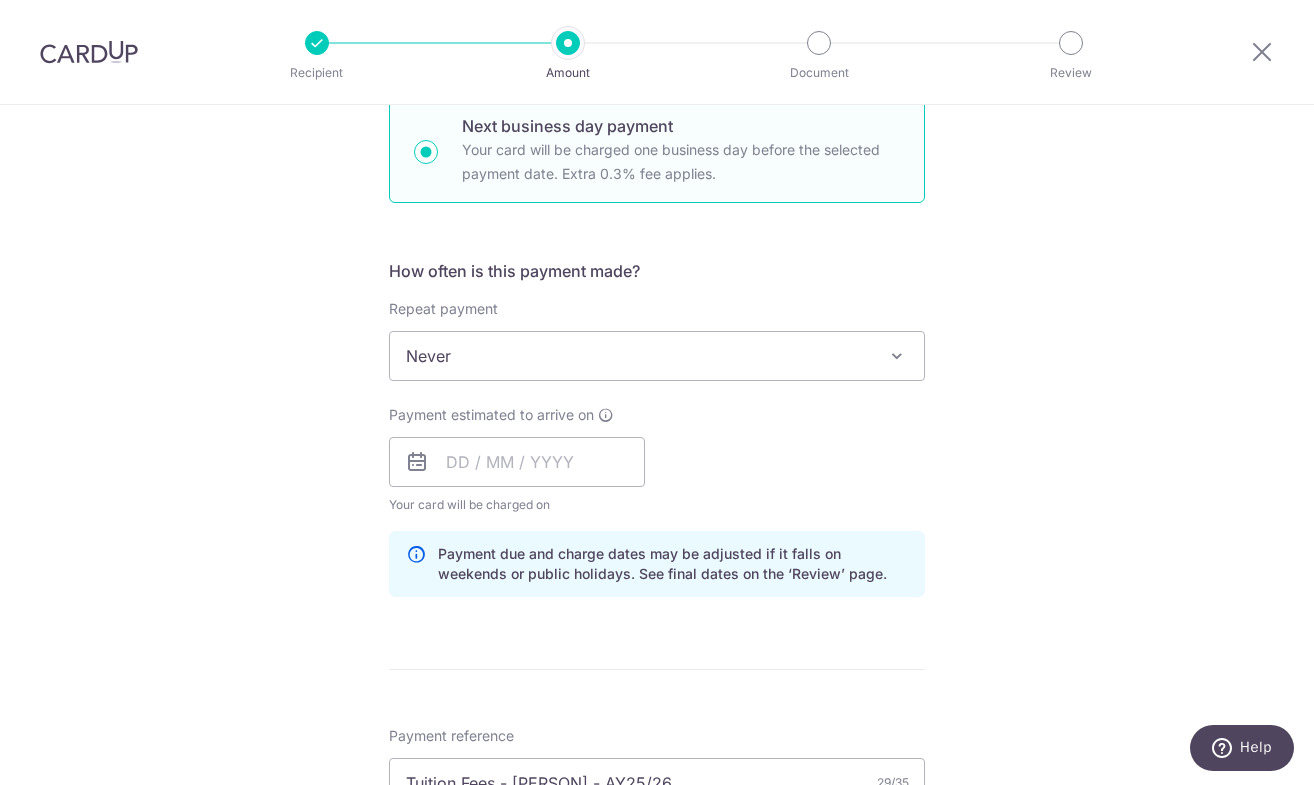 scroll, scrollTop: 710, scrollLeft: 0, axis: vertical 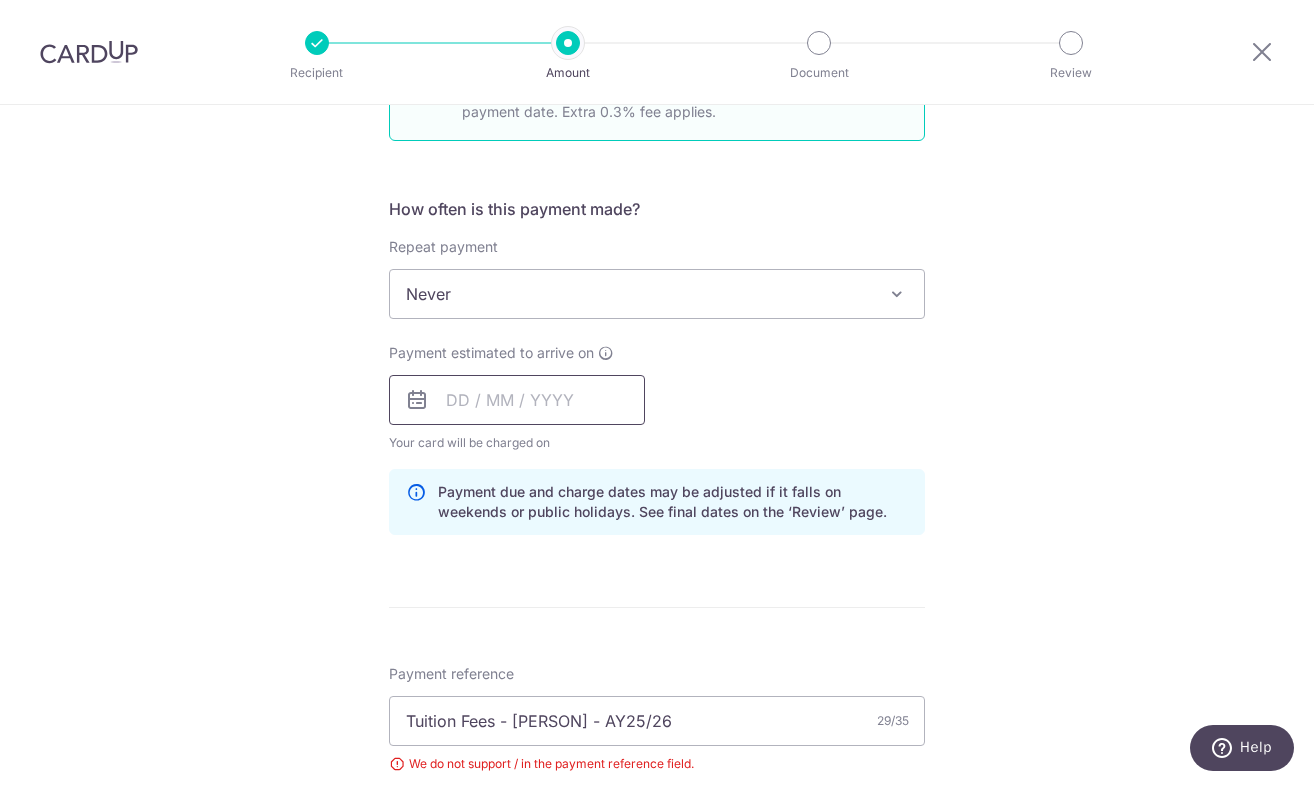 click at bounding box center [517, 400] 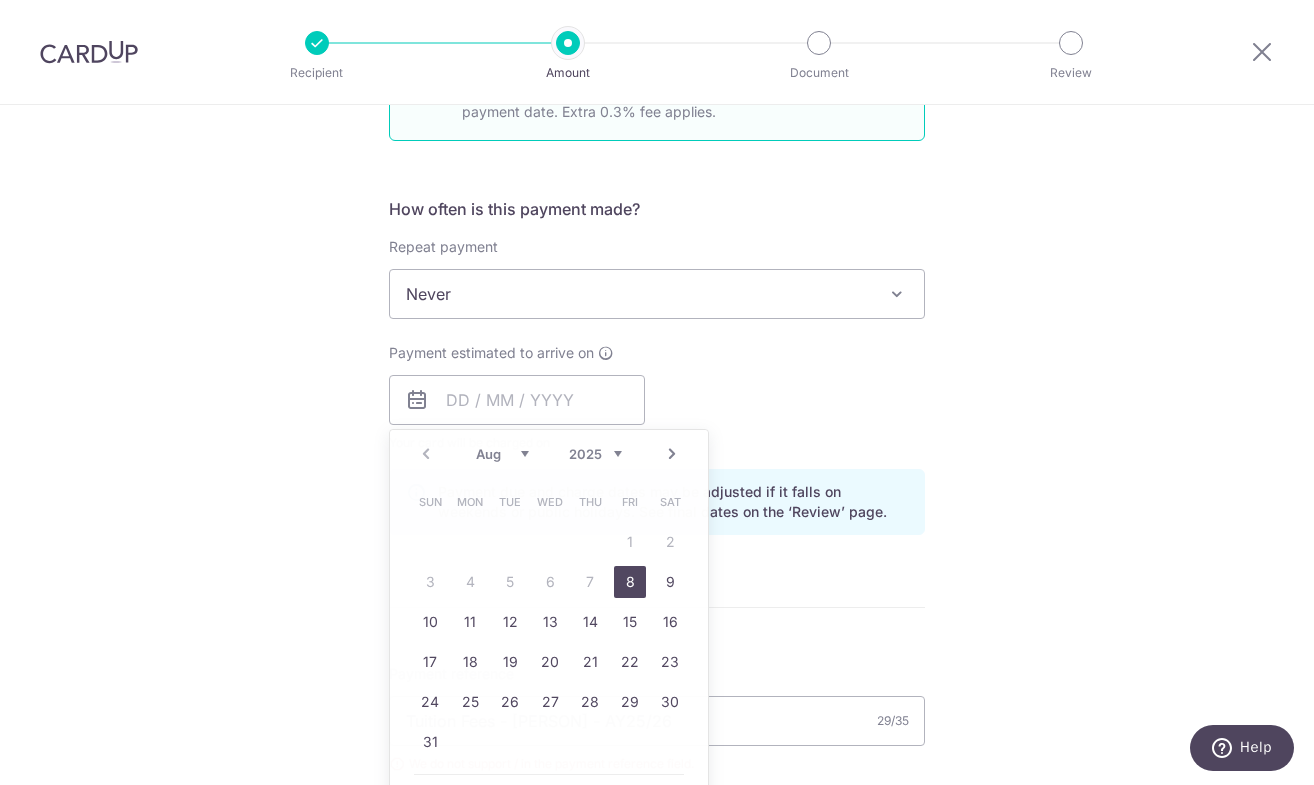 click on "Payment estimated to arrive on
Prev Next Aug Sep Oct Nov Dec 2025 2026 2027 2028 2029 2030 2031 2032 2033 2034 2035 Sun Mon Tue Wed Thu Fri Sat           1 2 3 4 5 6 7 8 9 10 11 12 13 14 15 16 17 18 19 20 21 22 23 24 25 26 27 28 29 30 31             Why are some dates not available?
Your card will be charged on   for the first payment
* If your payment is funded by  9:00am SGT on Friday 08/08/2025
08/08/2025
No. of Payments" at bounding box center (657, 398) 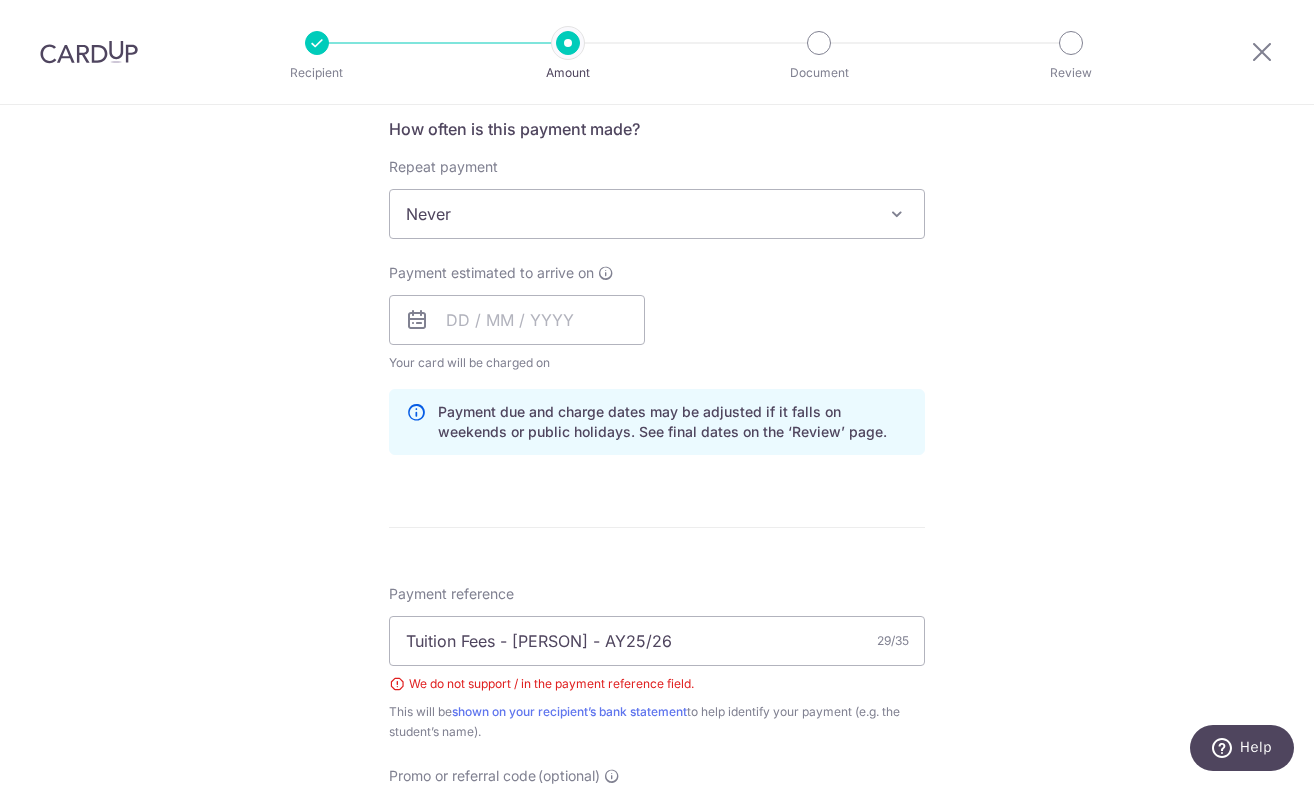 scroll, scrollTop: 819, scrollLeft: 0, axis: vertical 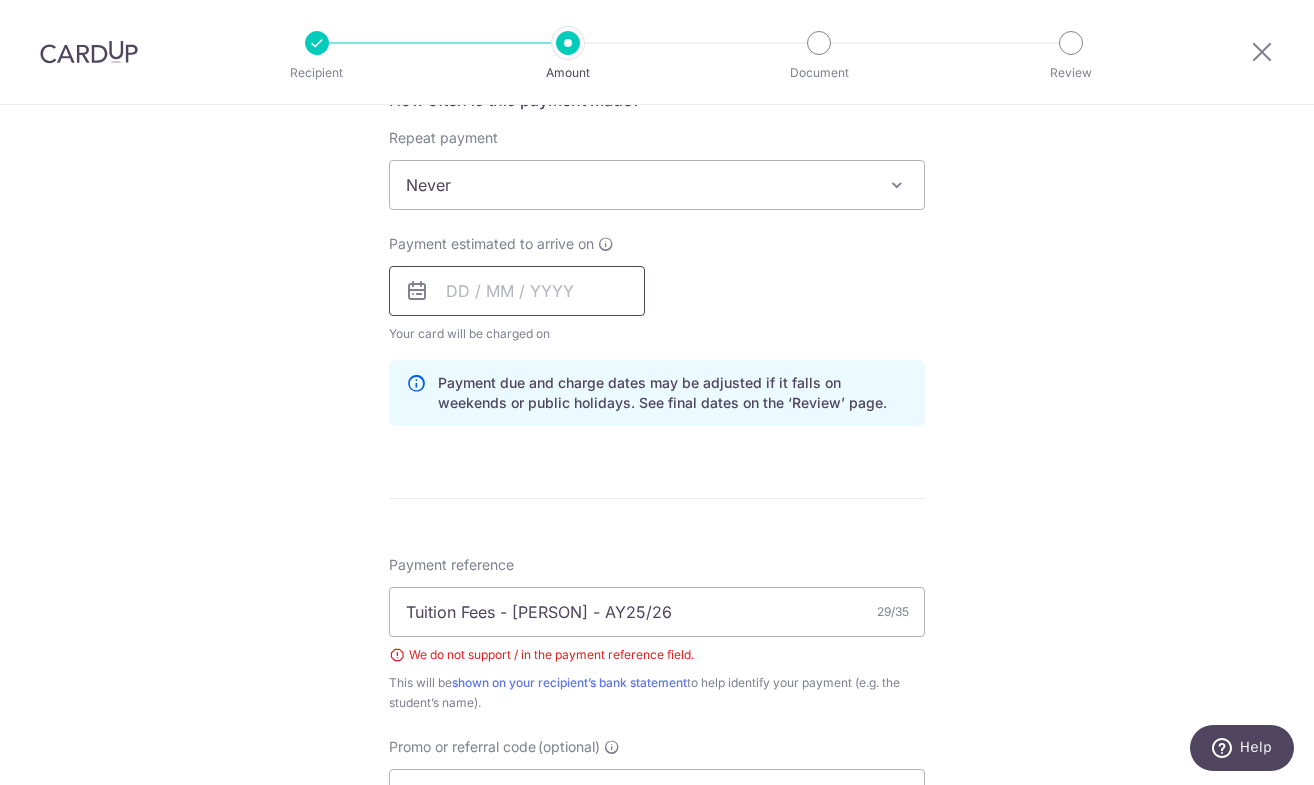 click at bounding box center [517, 291] 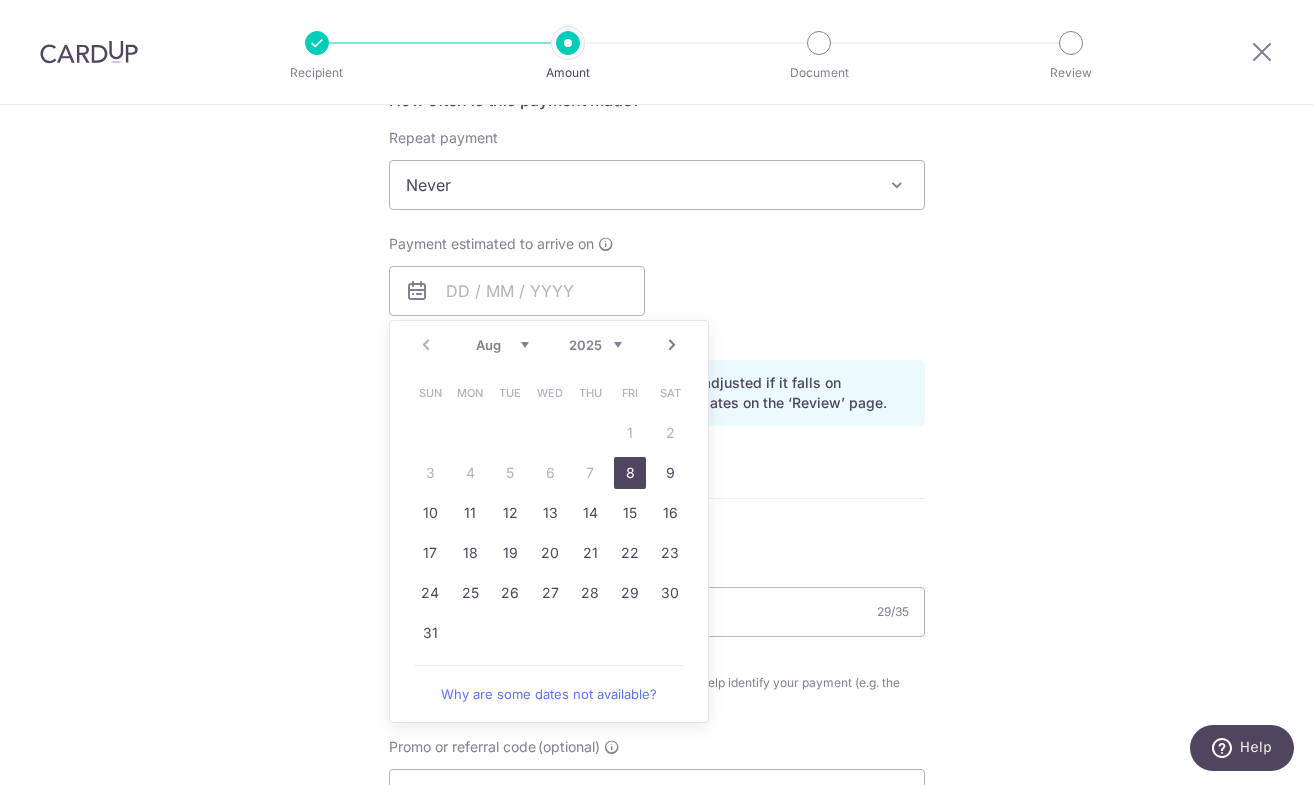 click on "8" at bounding box center (630, 473) 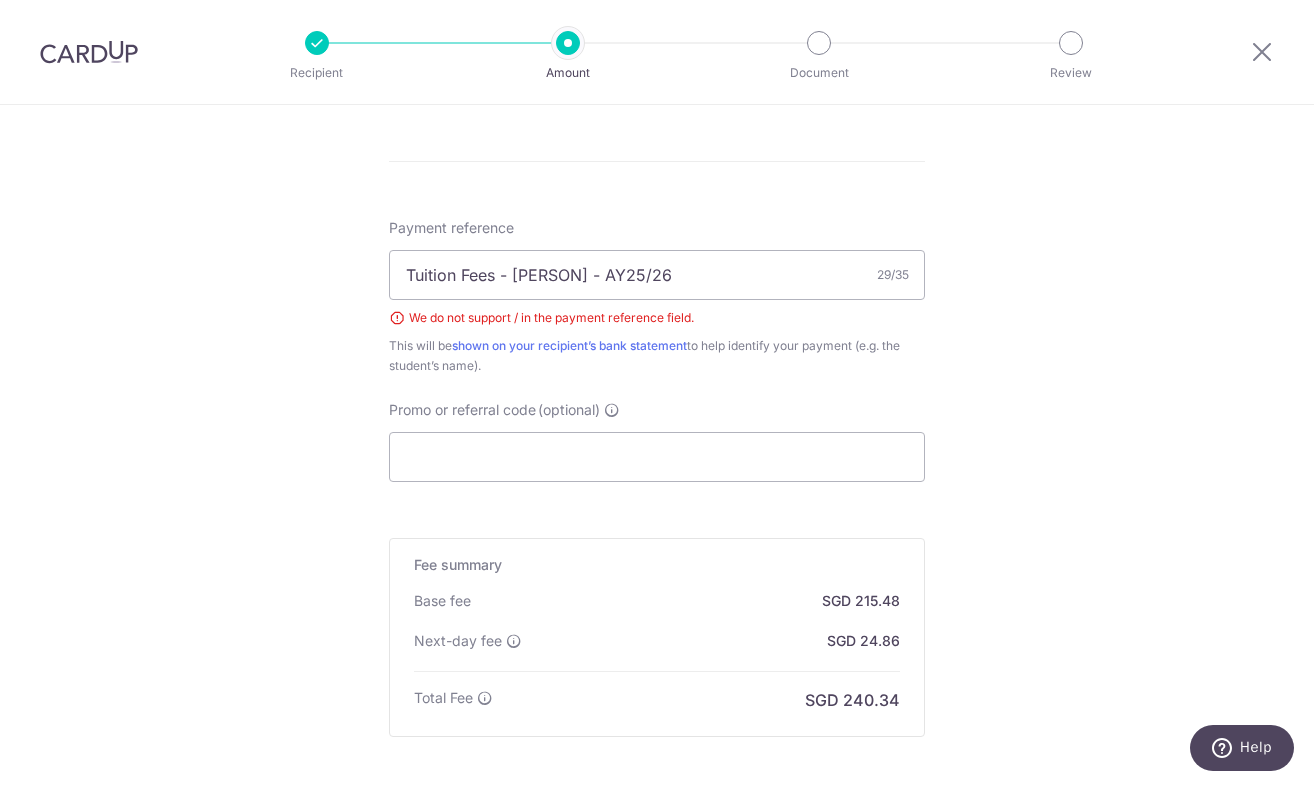 scroll, scrollTop: 1172, scrollLeft: 0, axis: vertical 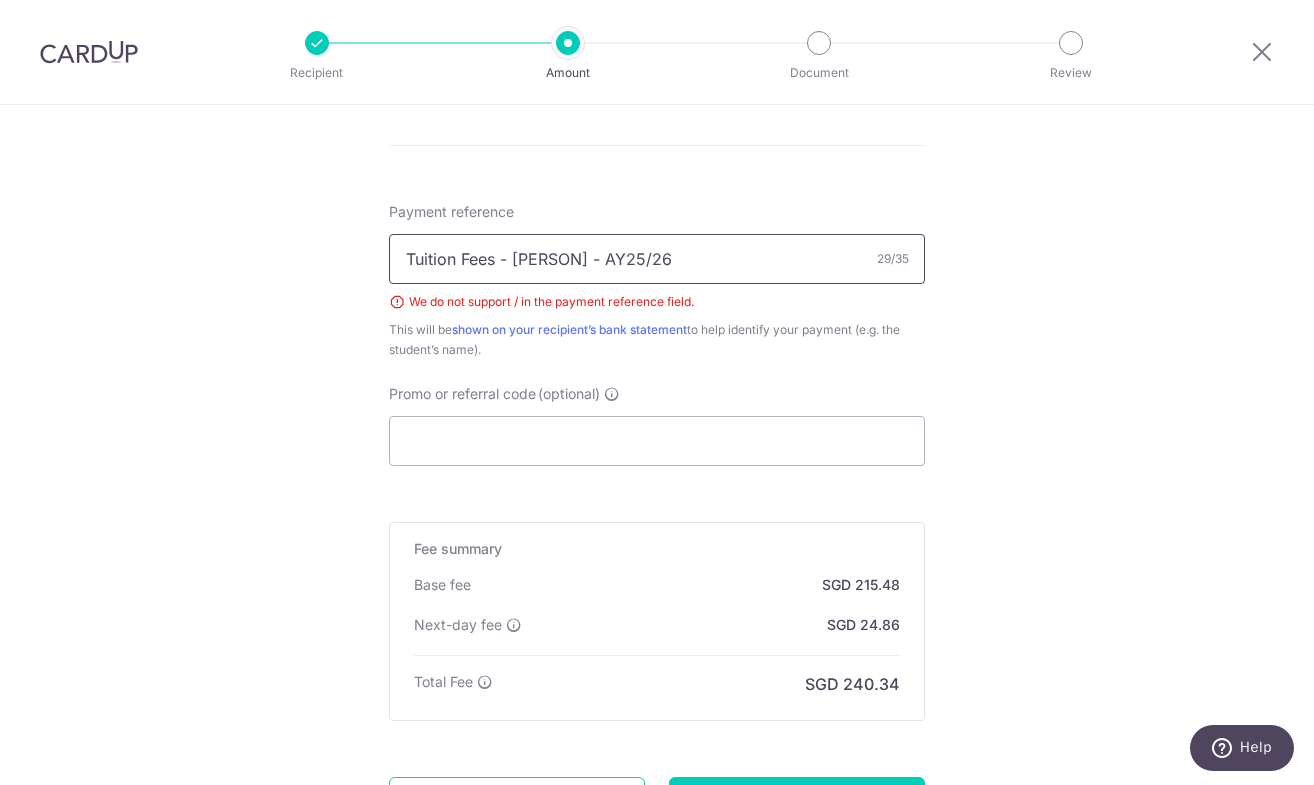 click on "Tuition Fees - Nana - AY25/26" at bounding box center (657, 259) 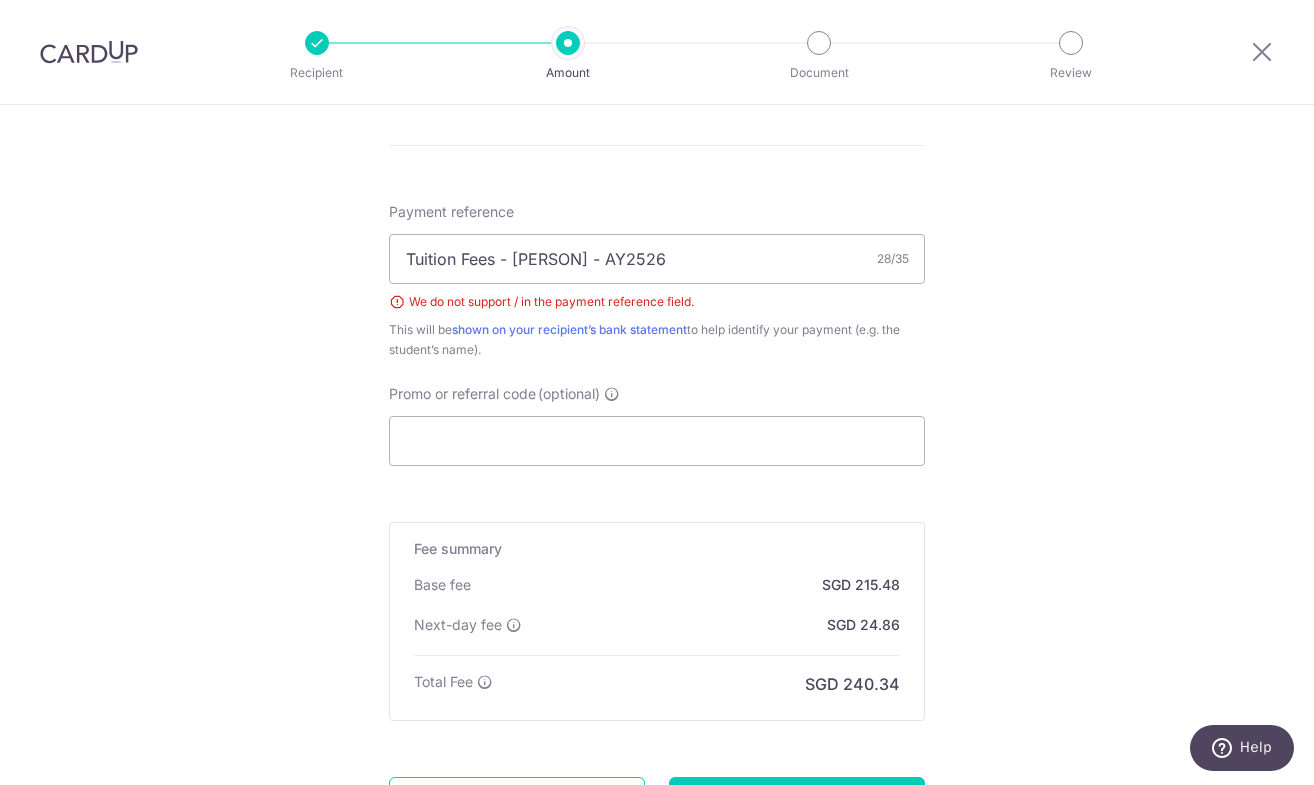 click on "Tell us more about your payment
Enter payment amount
SGD
8,287.50
8287.50
Please enter your payment amount
Select Card
**** 8605
Add credit card
Your Cards
**** 7748
**** 8605
Secure 256-bit SSL
Text
New card details
Card" at bounding box center (657, -45) 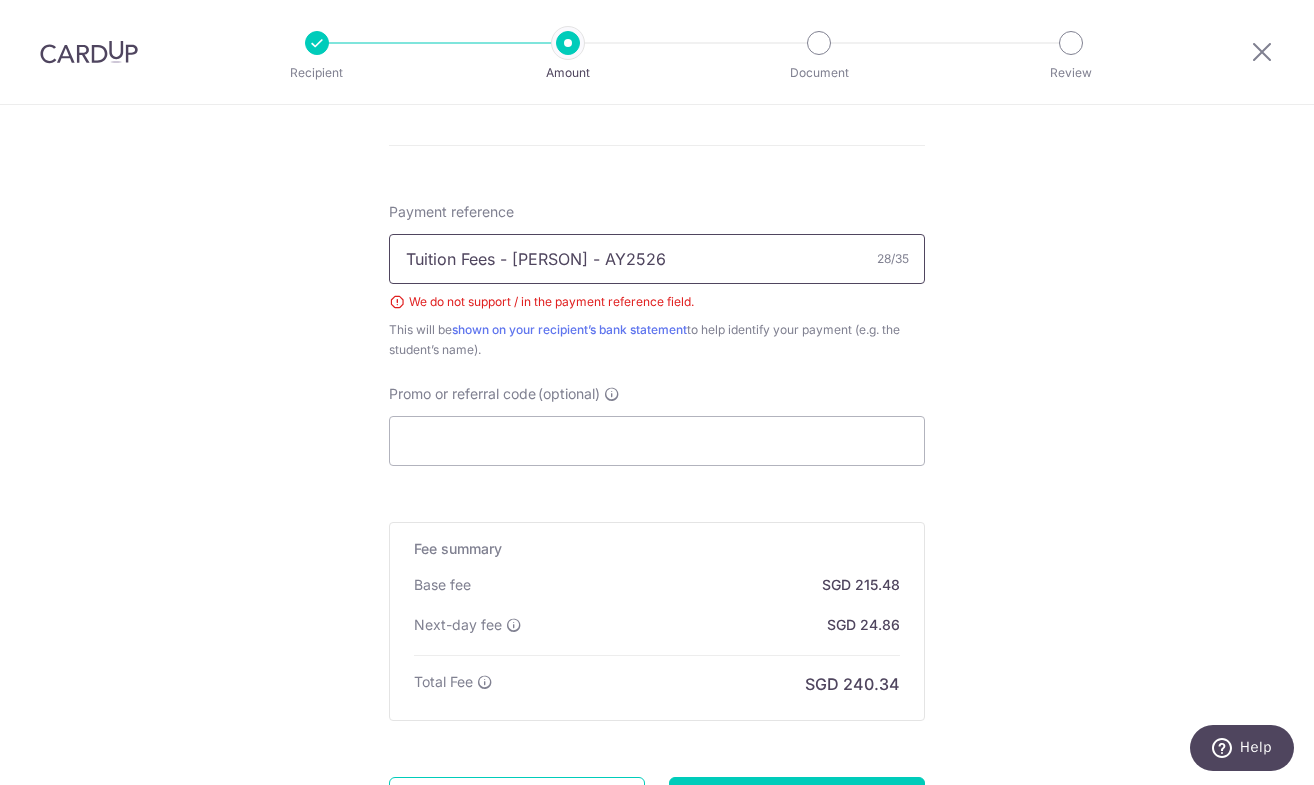 click on "Tuition Fees - Nana - AY2526" at bounding box center (657, 259) 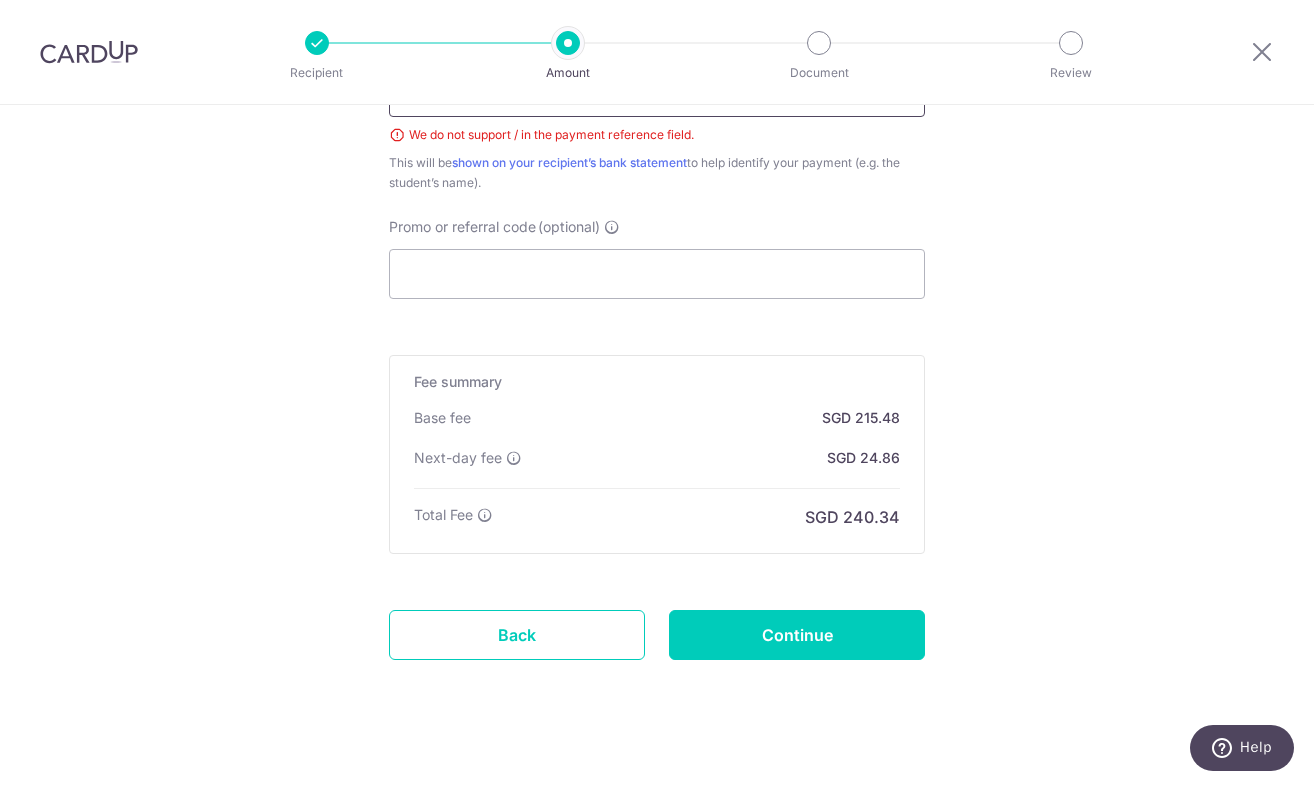 scroll, scrollTop: 1364, scrollLeft: 0, axis: vertical 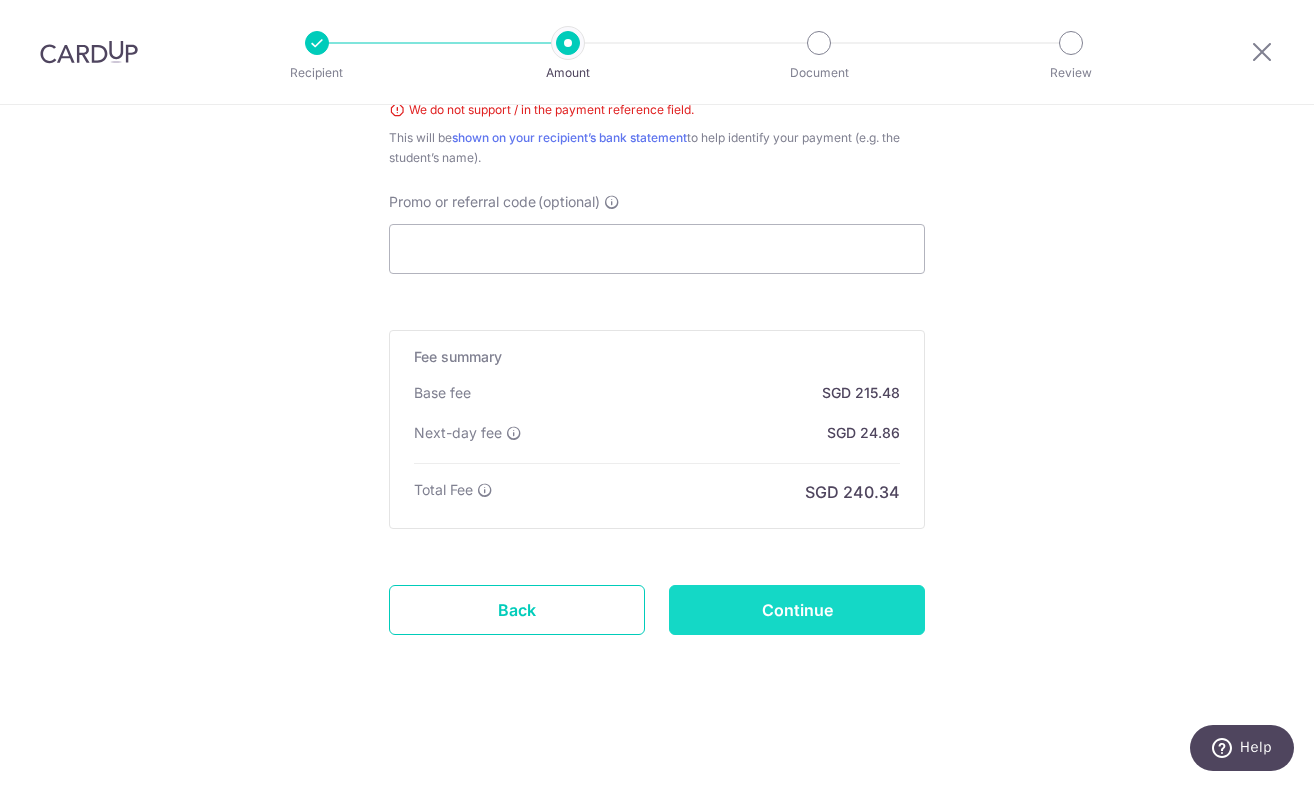 type on "Tuition Fees Nana AY2526" 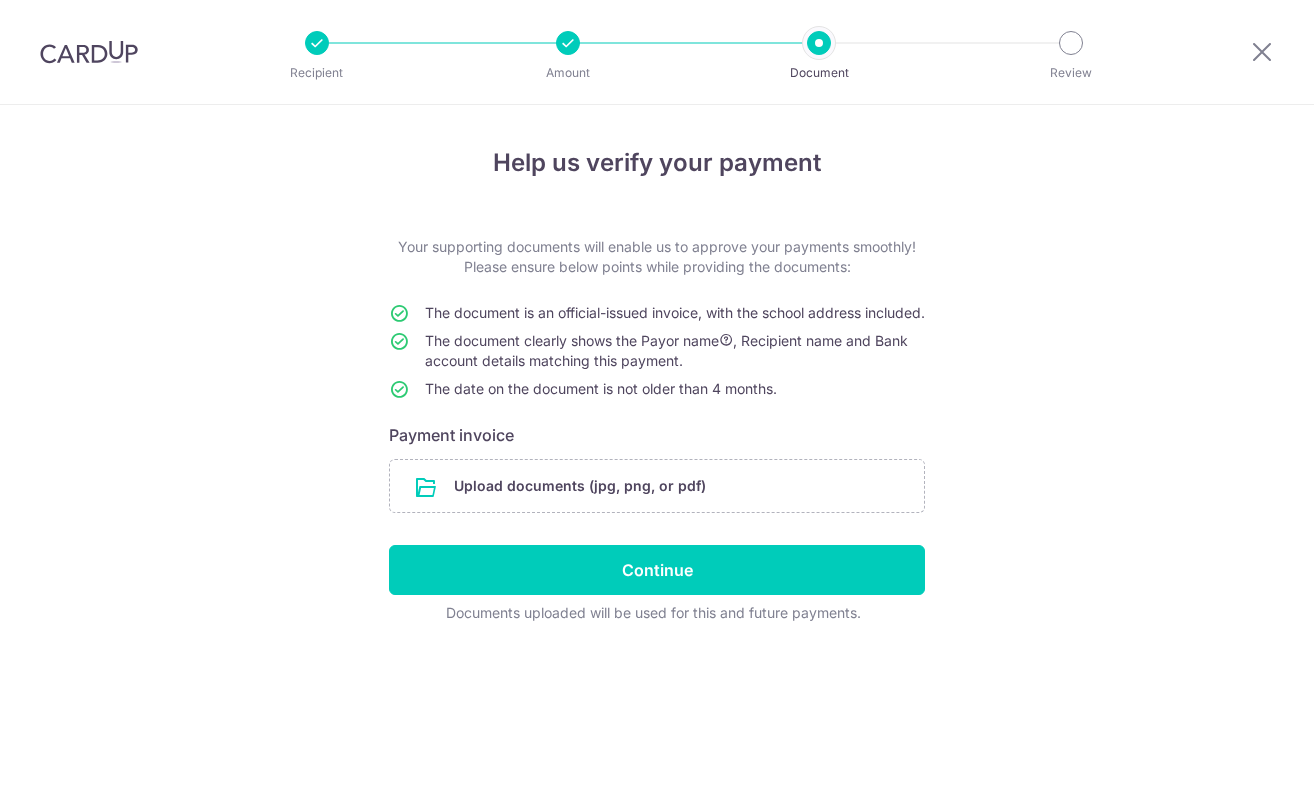 scroll, scrollTop: 0, scrollLeft: 0, axis: both 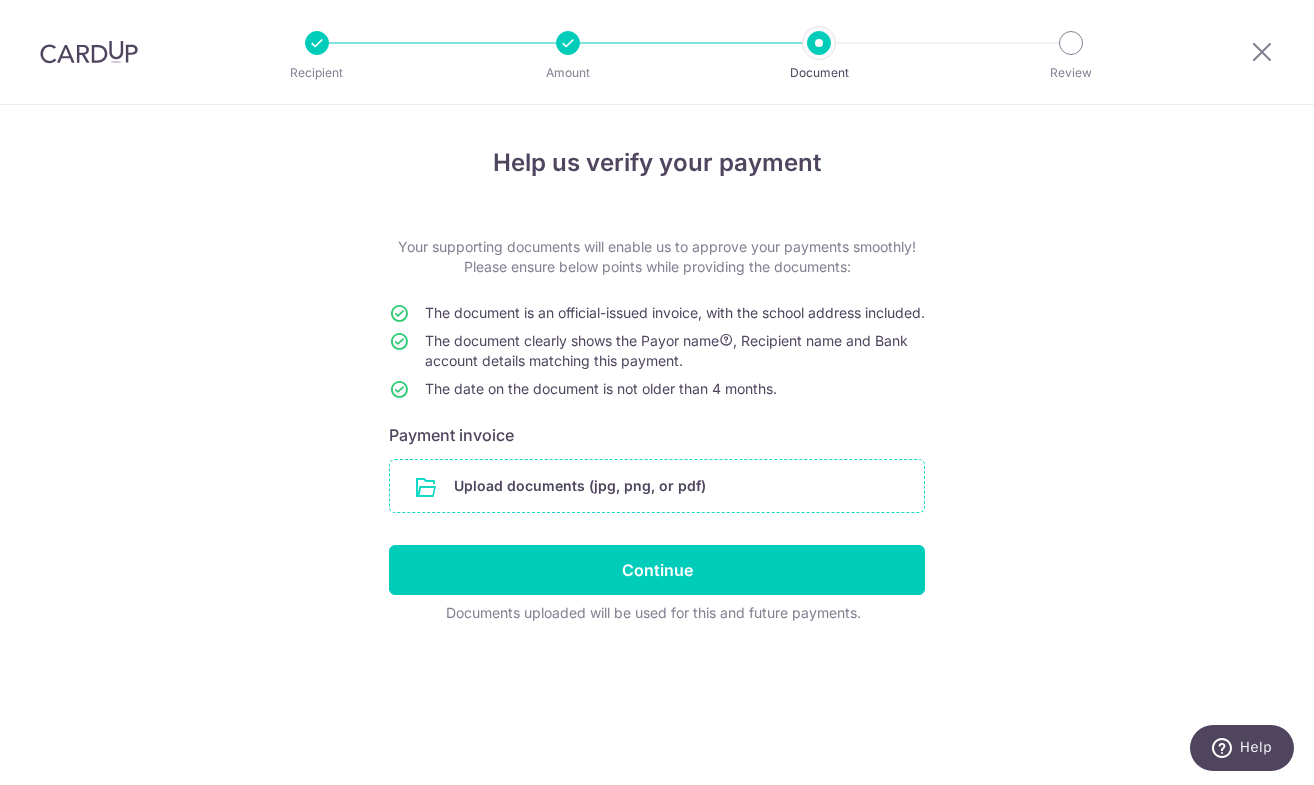 click at bounding box center (657, 486) 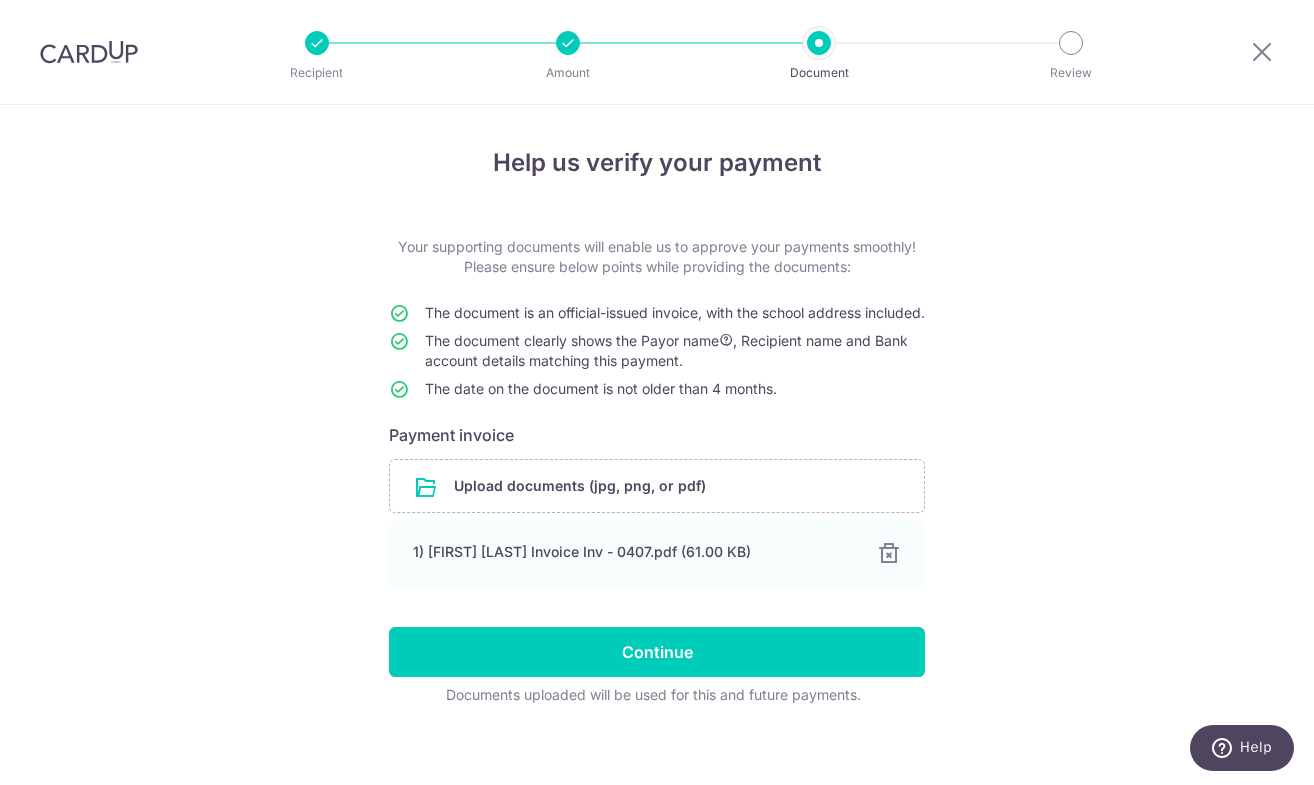 scroll, scrollTop: 34, scrollLeft: 0, axis: vertical 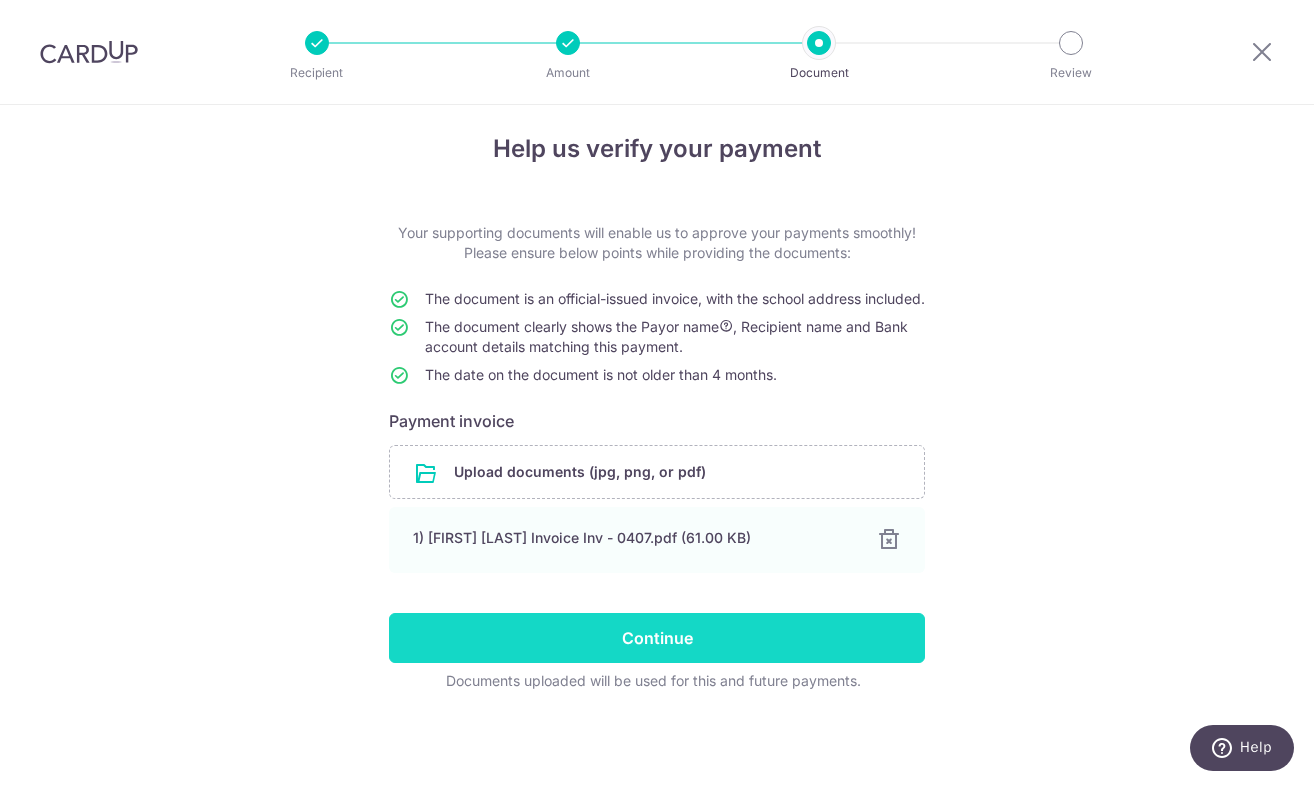 click on "Continue" at bounding box center (657, 638) 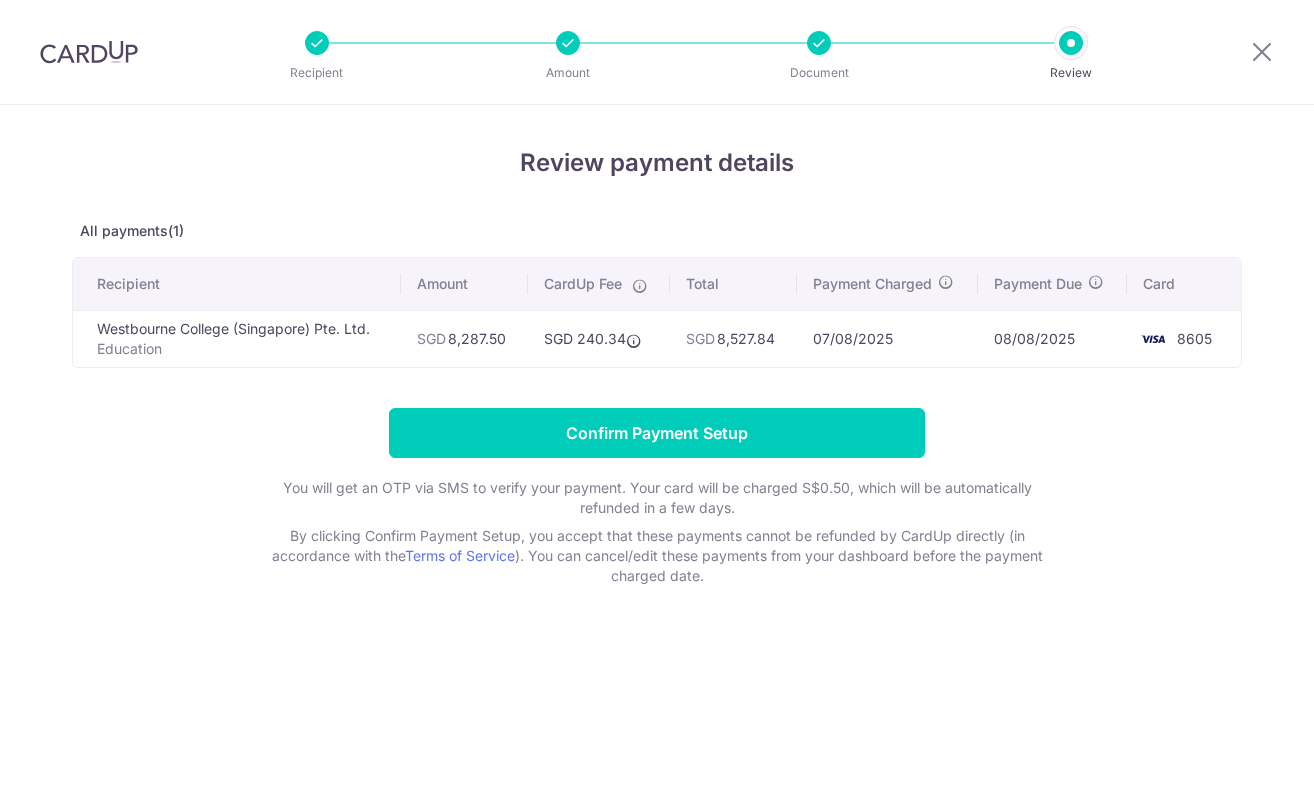 scroll, scrollTop: 0, scrollLeft: 0, axis: both 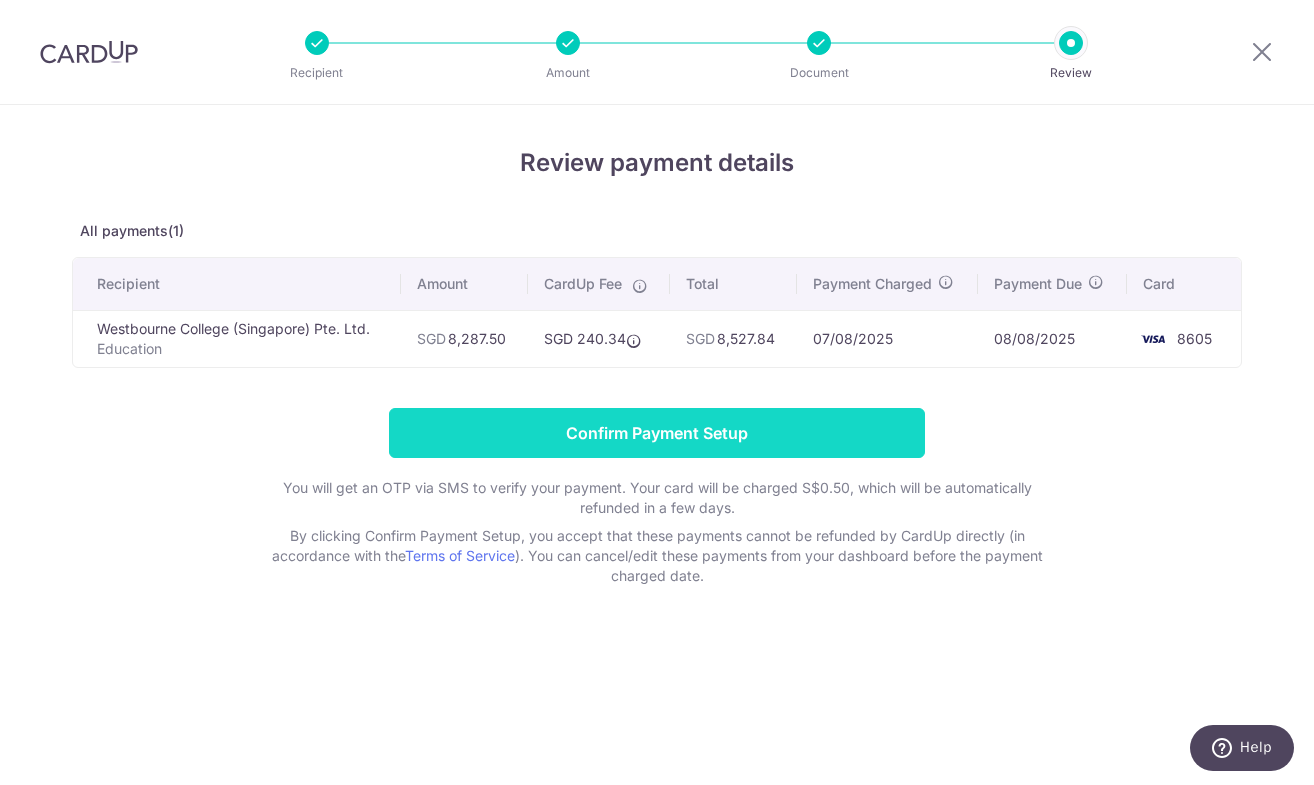 click on "Confirm Payment Setup" at bounding box center (657, 433) 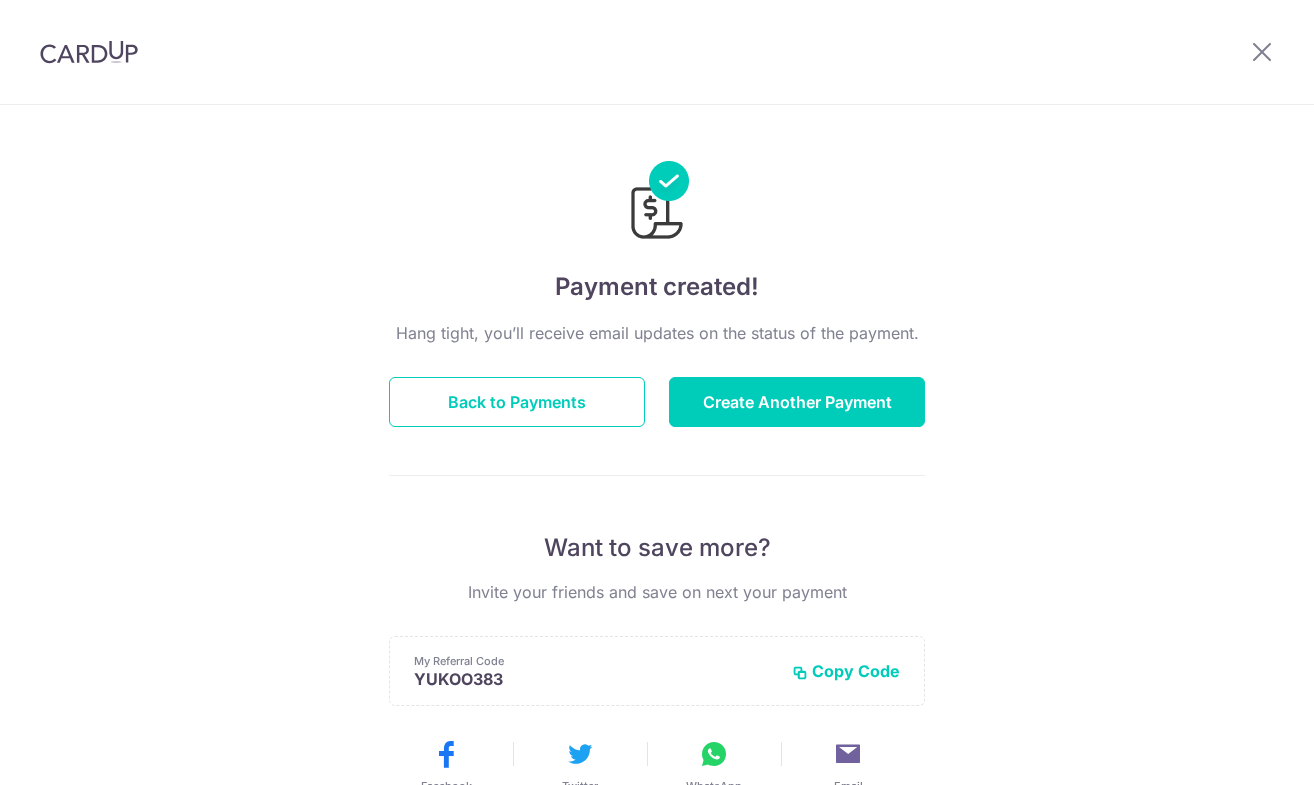 scroll, scrollTop: 0, scrollLeft: 0, axis: both 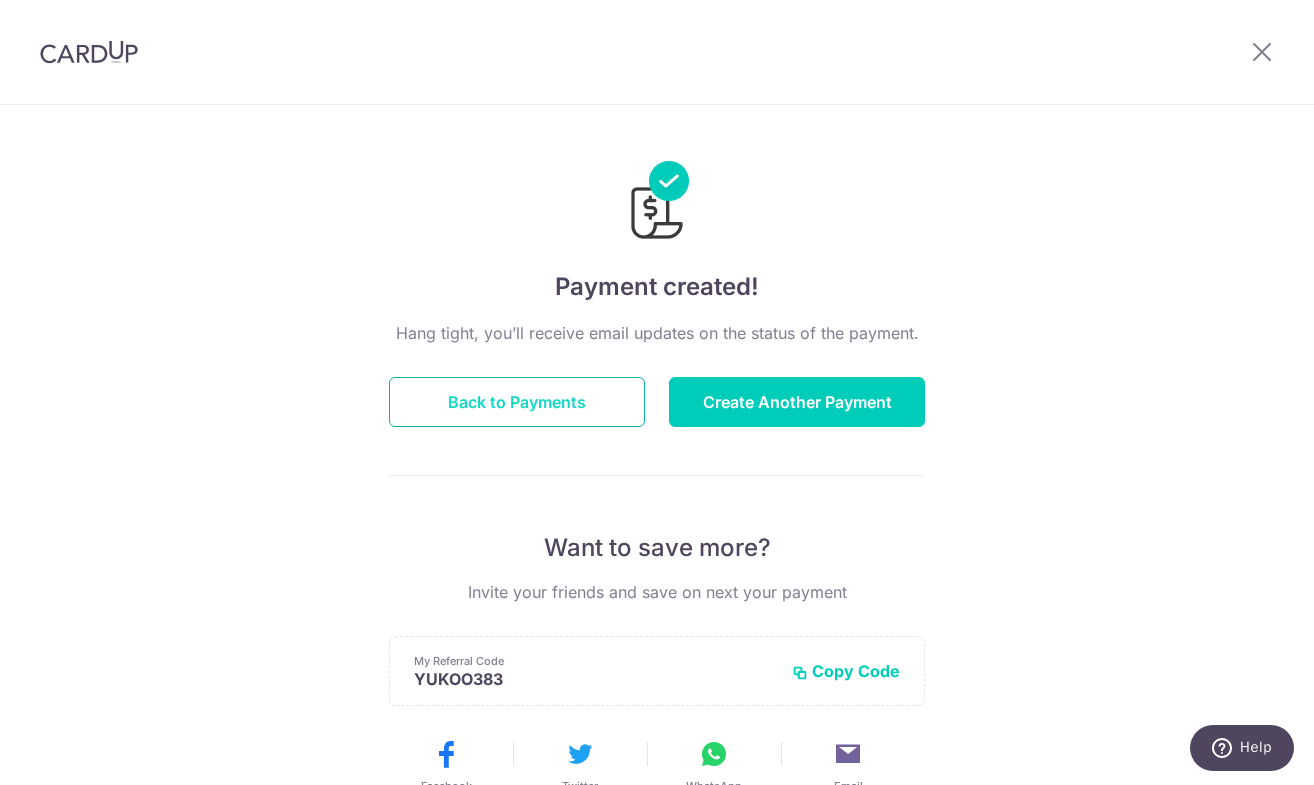 click on "Back to Payments" at bounding box center [517, 402] 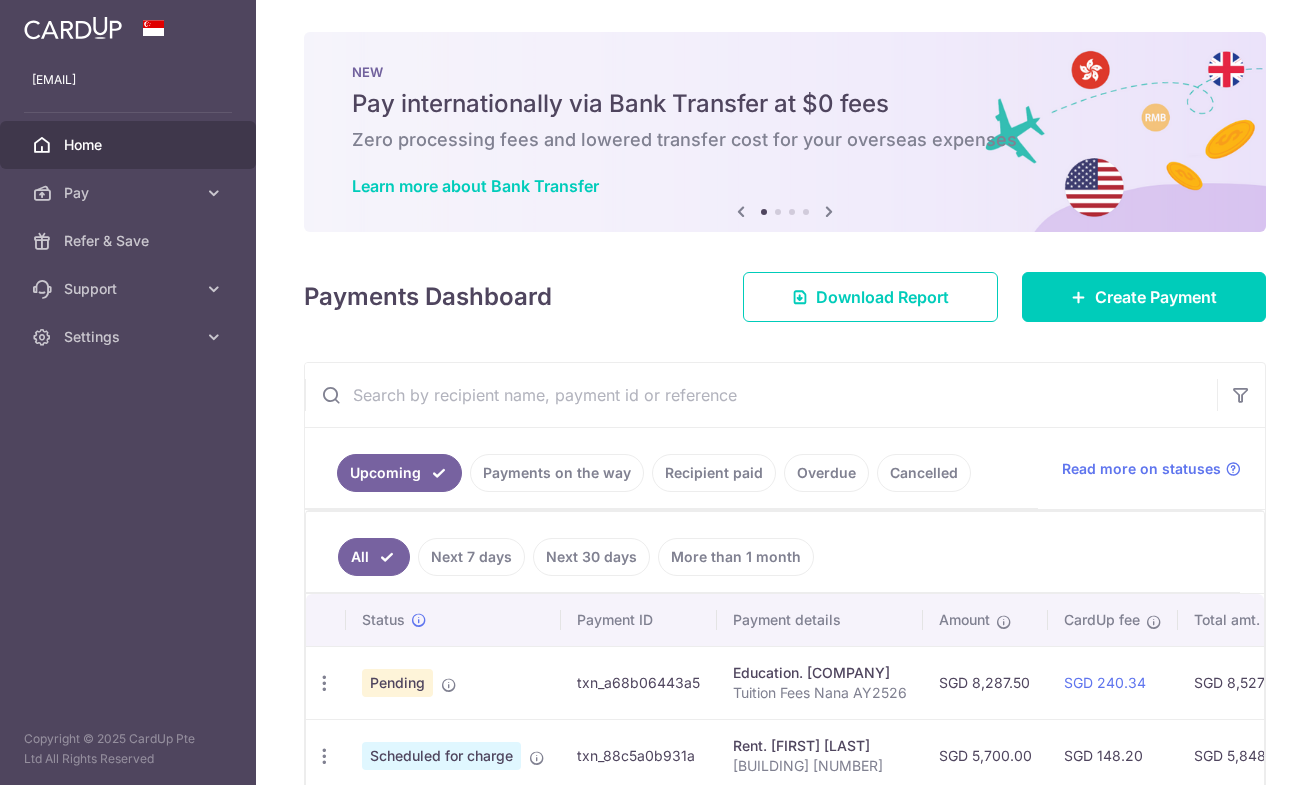 scroll, scrollTop: 0, scrollLeft: 0, axis: both 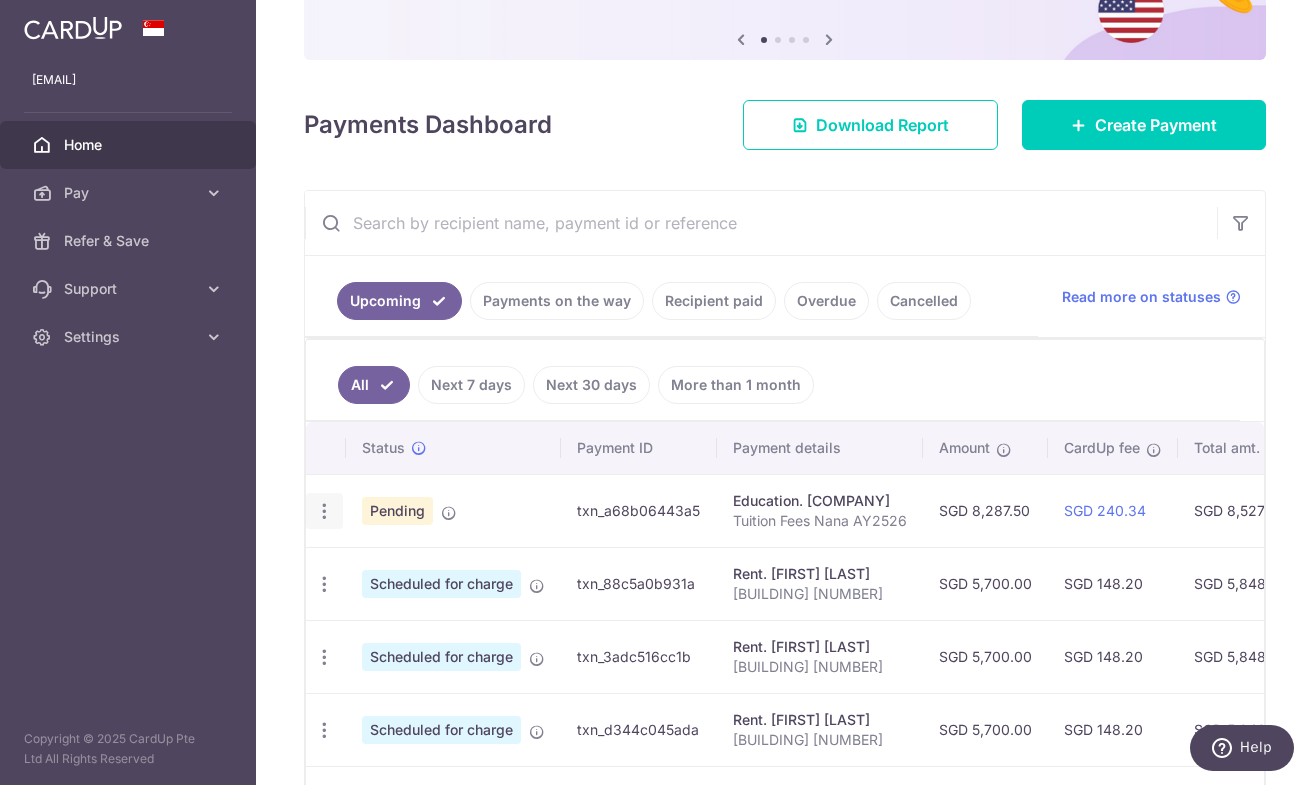 click at bounding box center [324, 511] 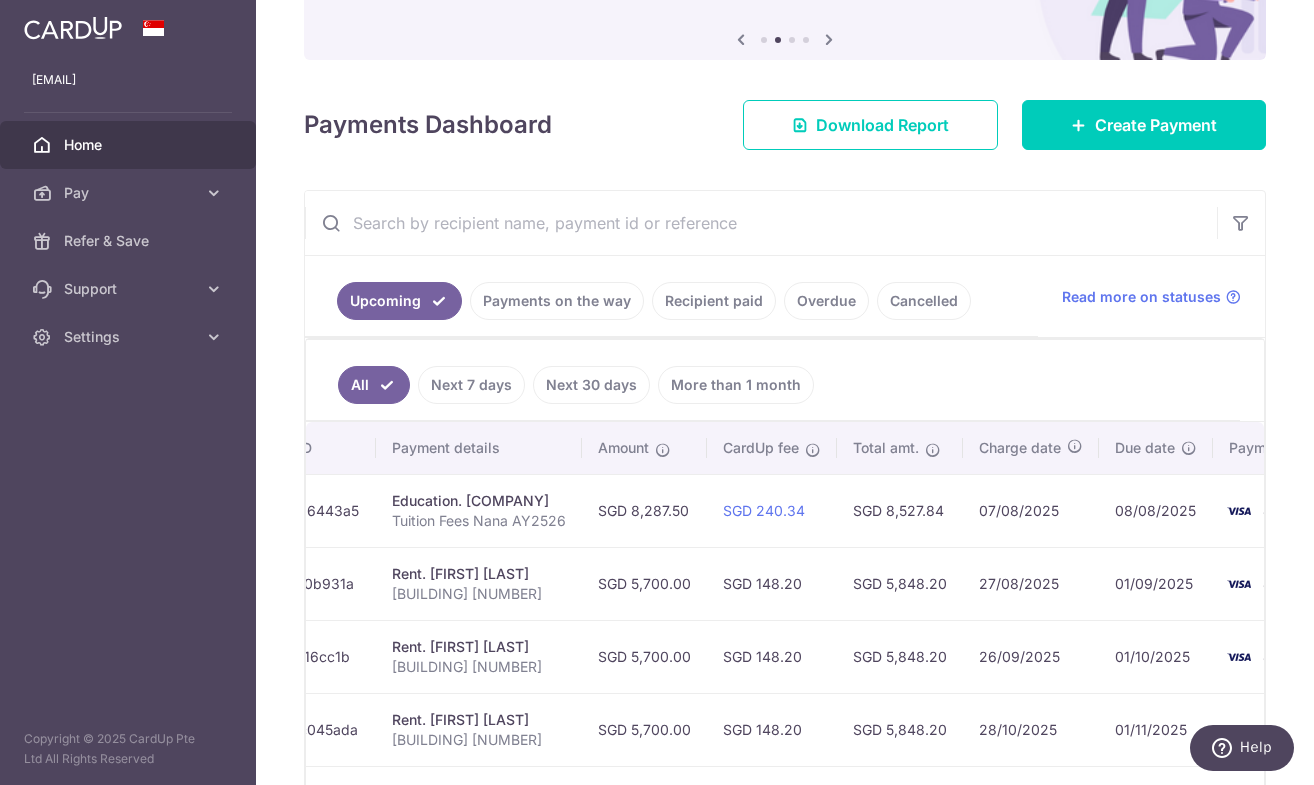scroll, scrollTop: 0, scrollLeft: 345, axis: horizontal 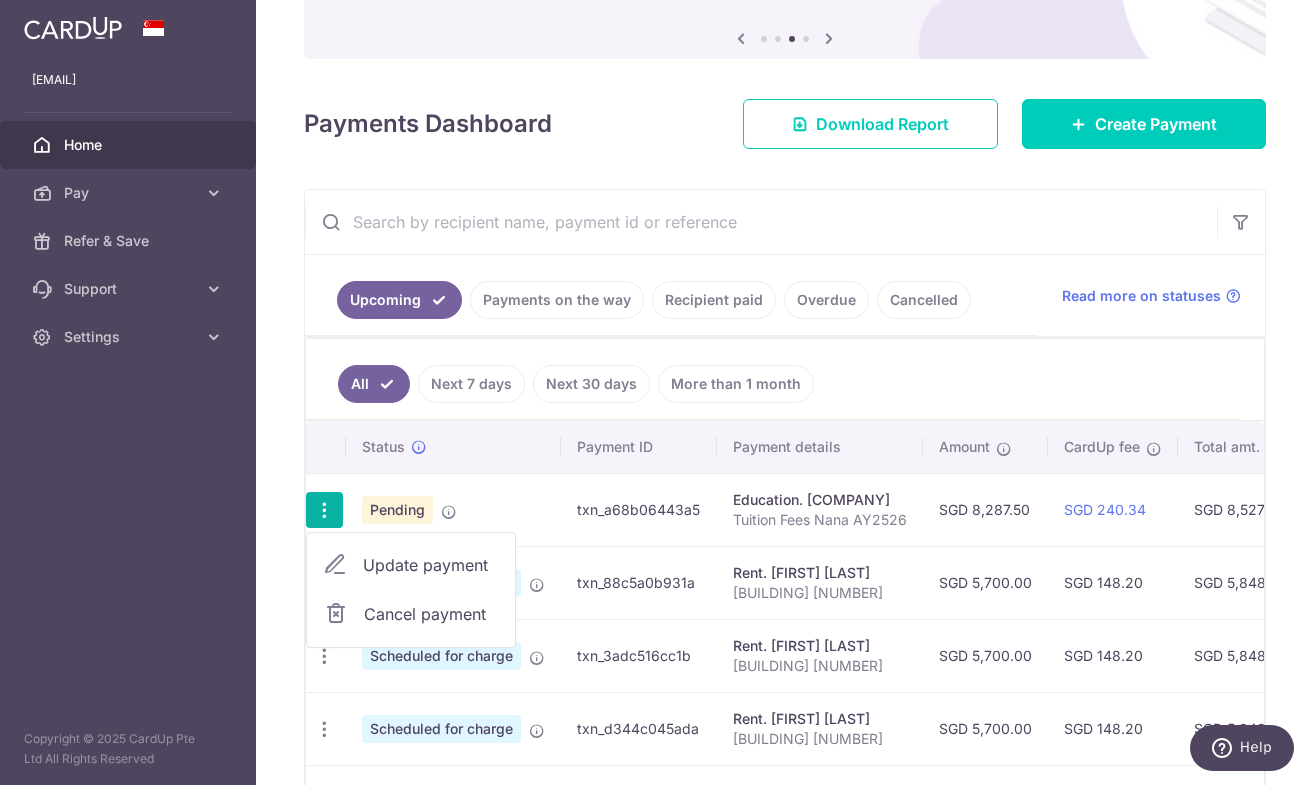 click on "Update payment" at bounding box center (431, 565) 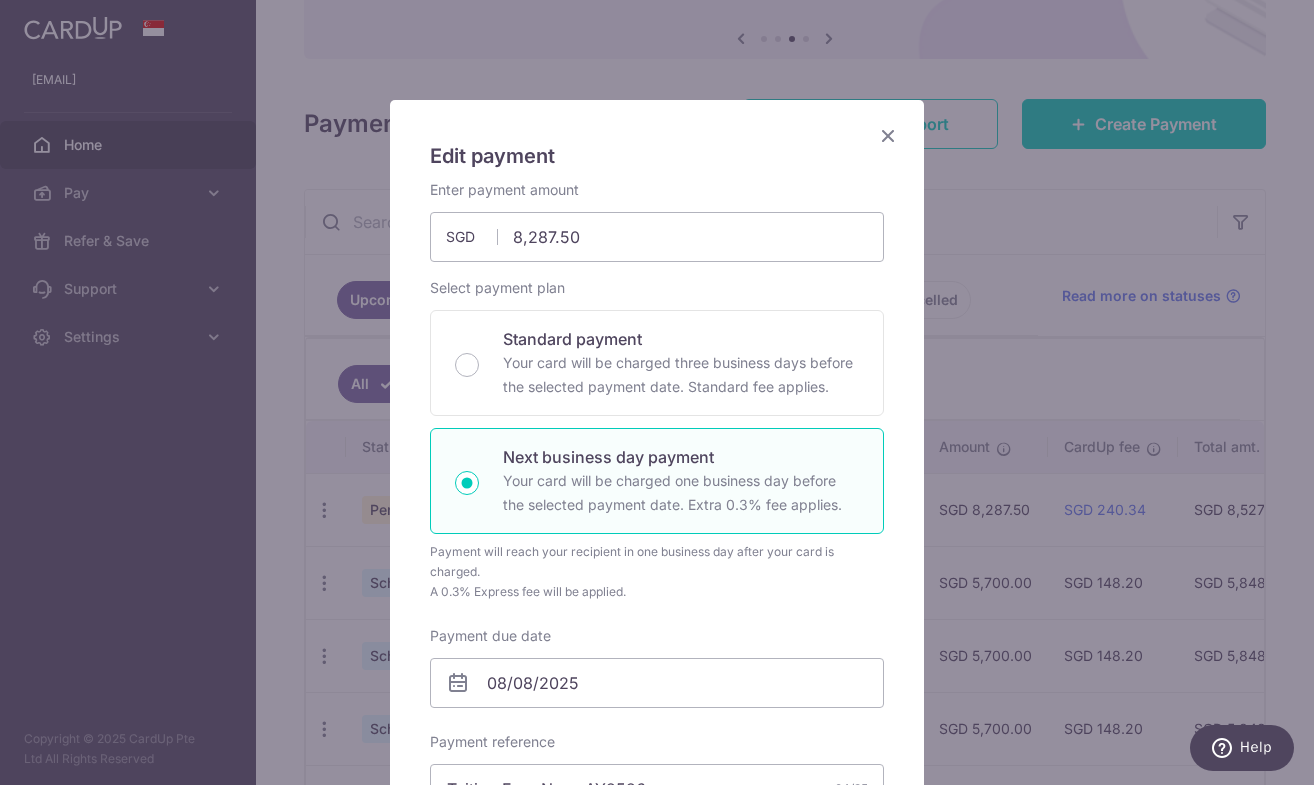 scroll, scrollTop: 0, scrollLeft: 0, axis: both 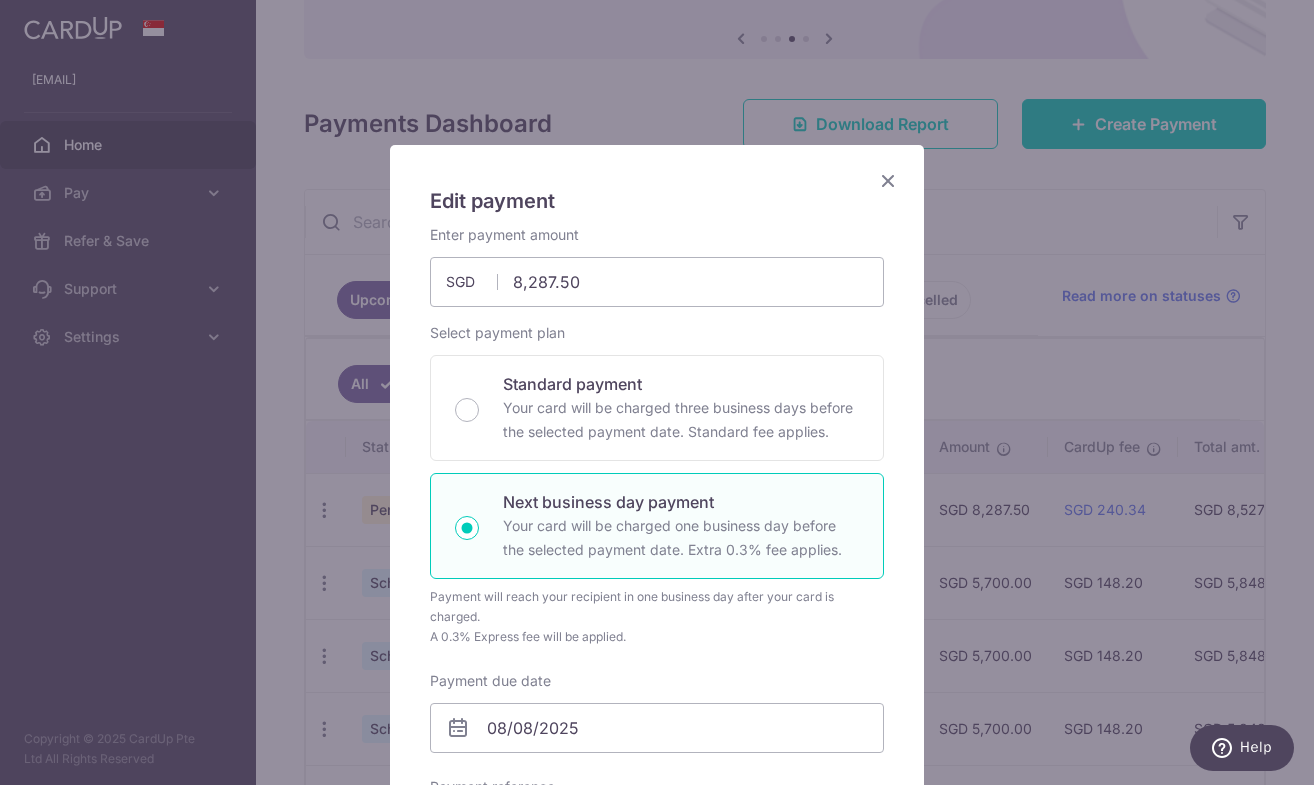 click at bounding box center (888, 180) 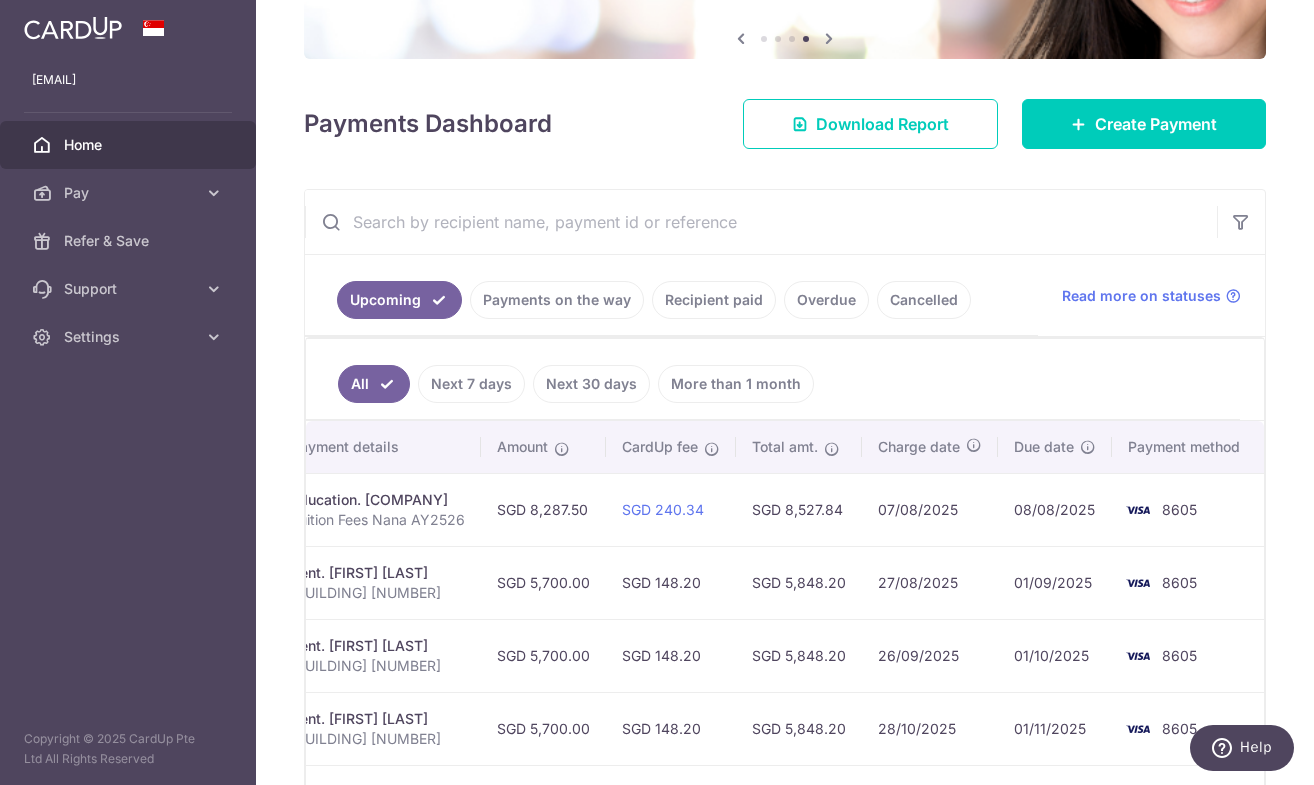 scroll, scrollTop: 0, scrollLeft: 0, axis: both 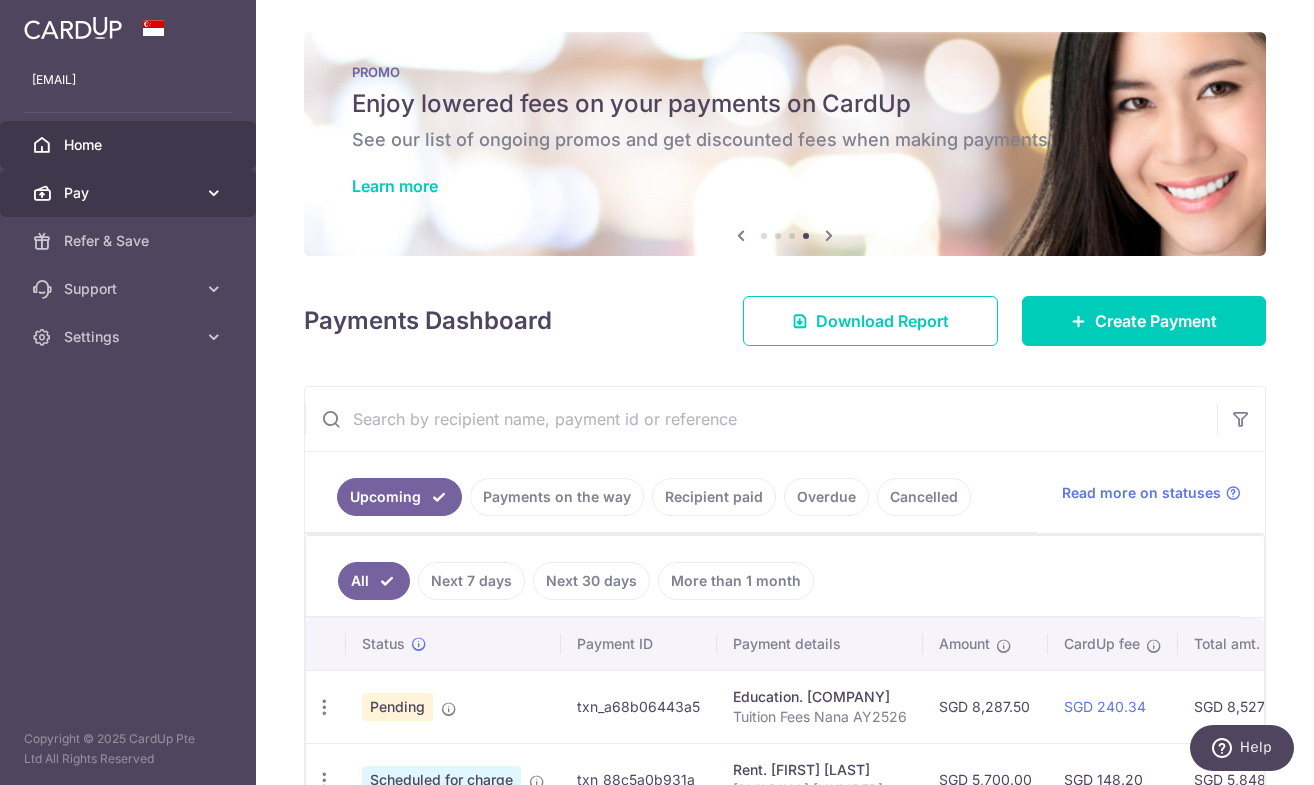click on "Pay" at bounding box center [130, 193] 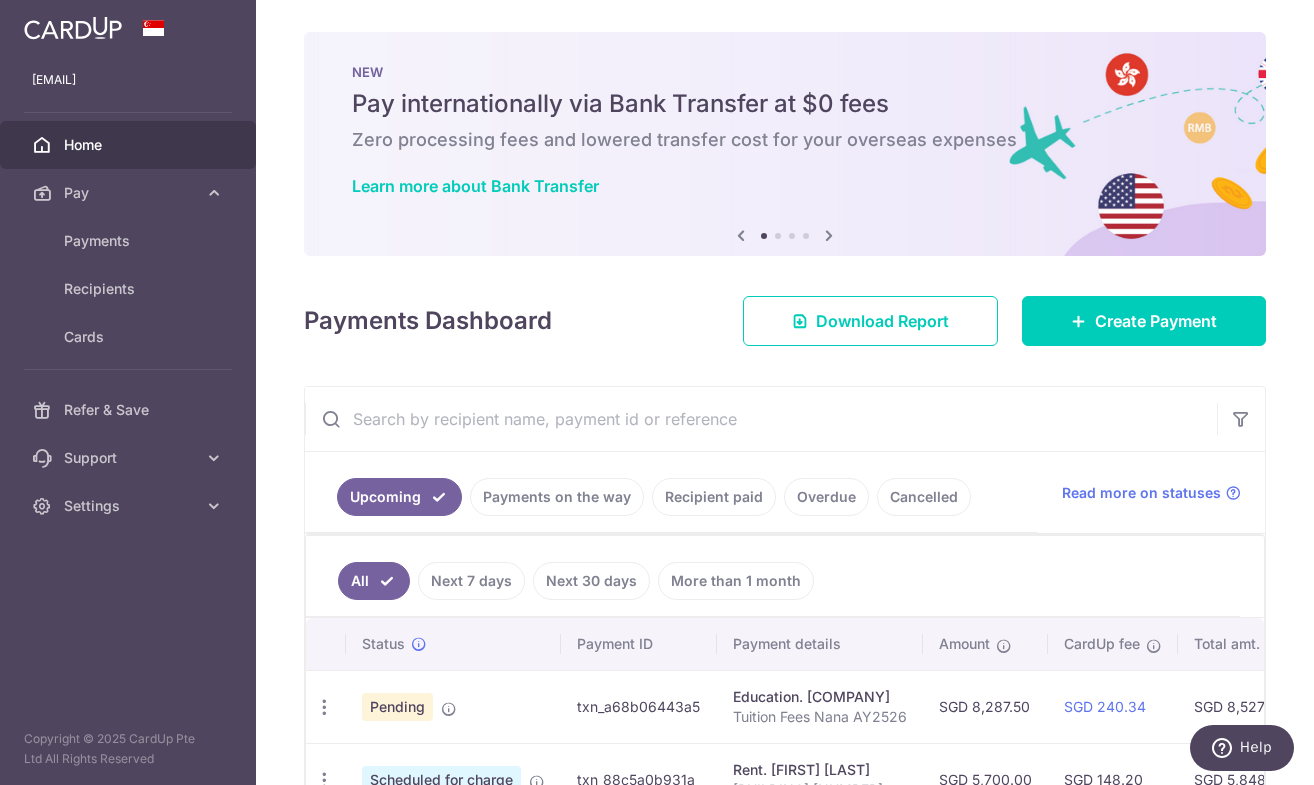 click on "Home" at bounding box center [128, 145] 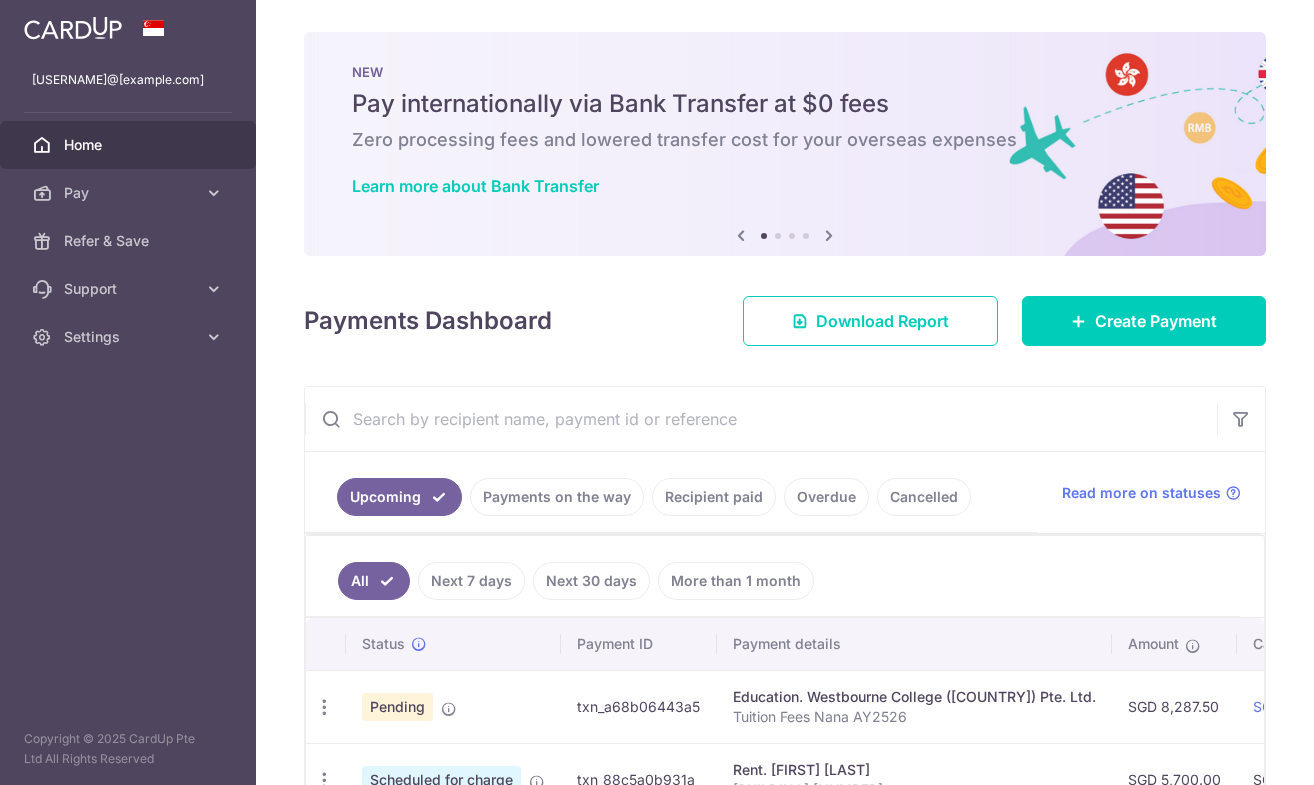 scroll, scrollTop: 0, scrollLeft: 0, axis: both 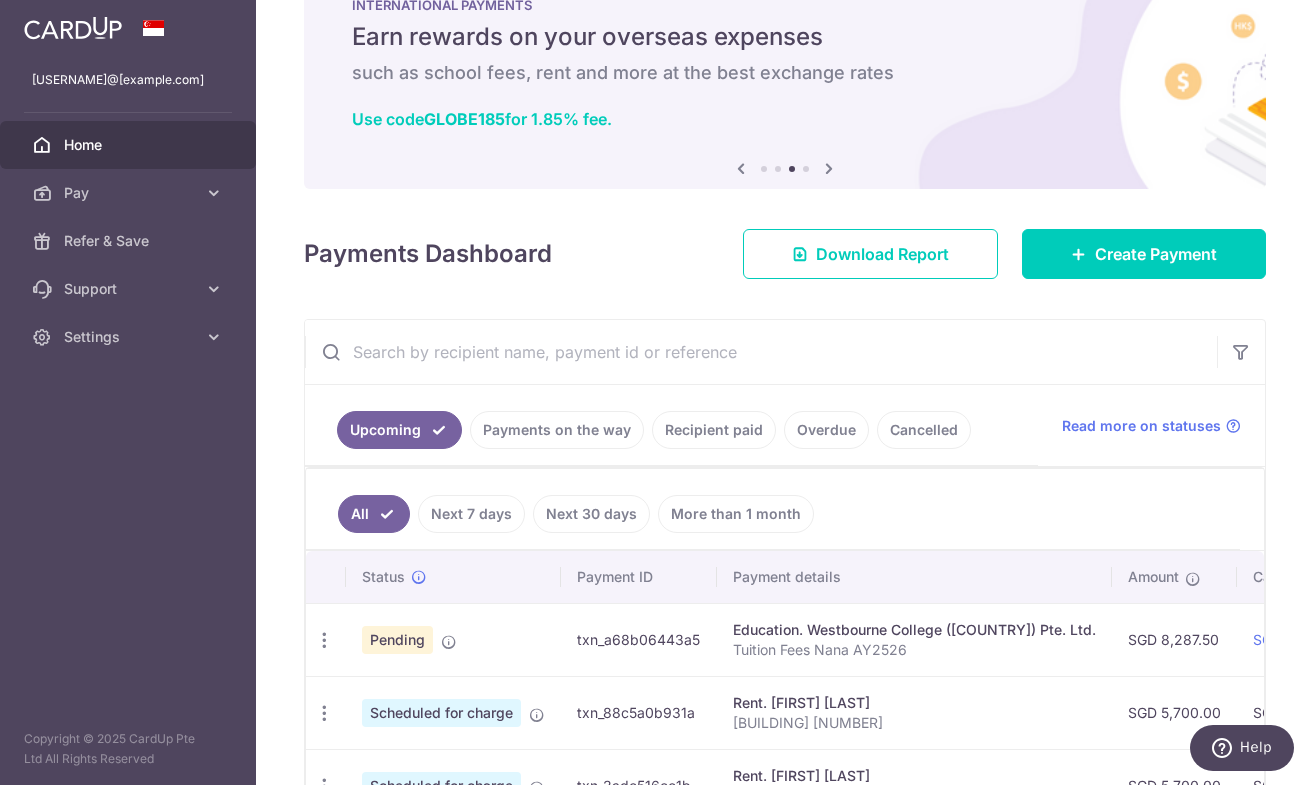 click at bounding box center [741, 168] 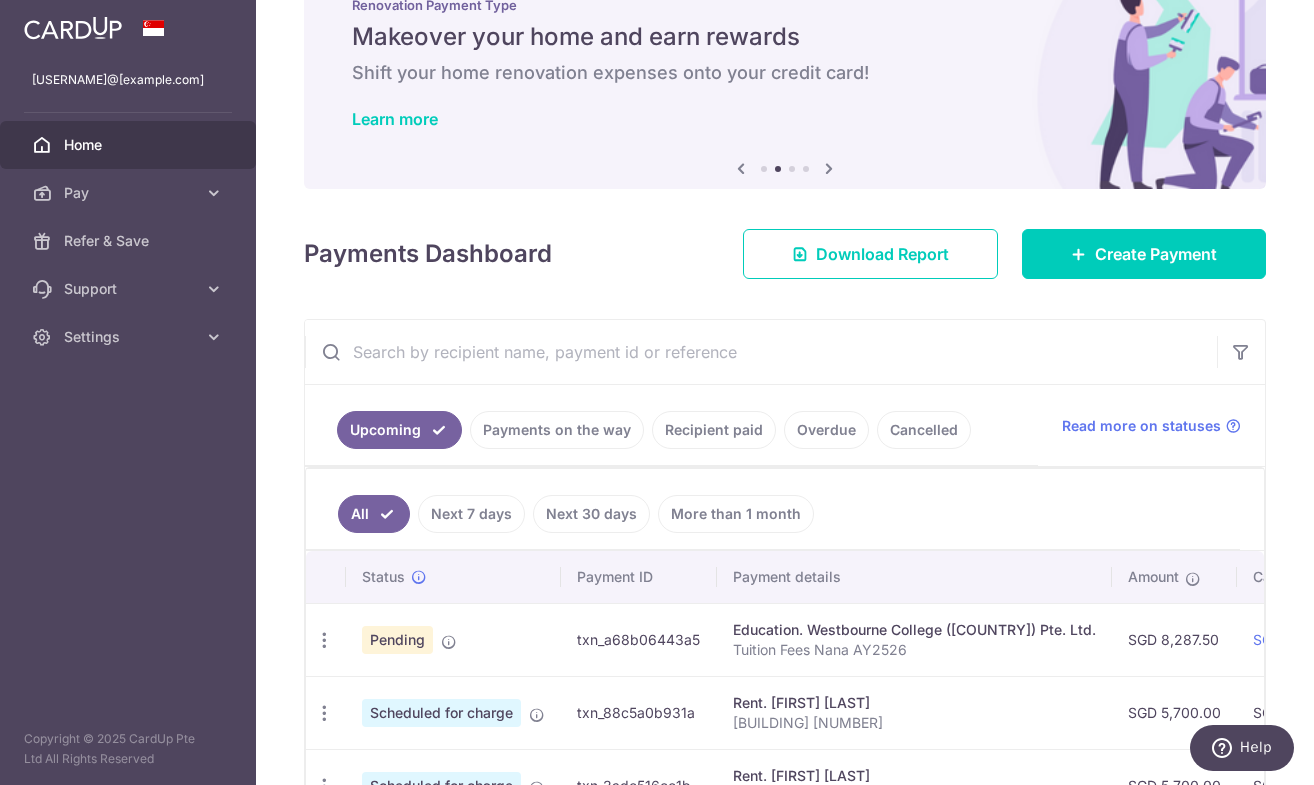click at bounding box center (741, 168) 